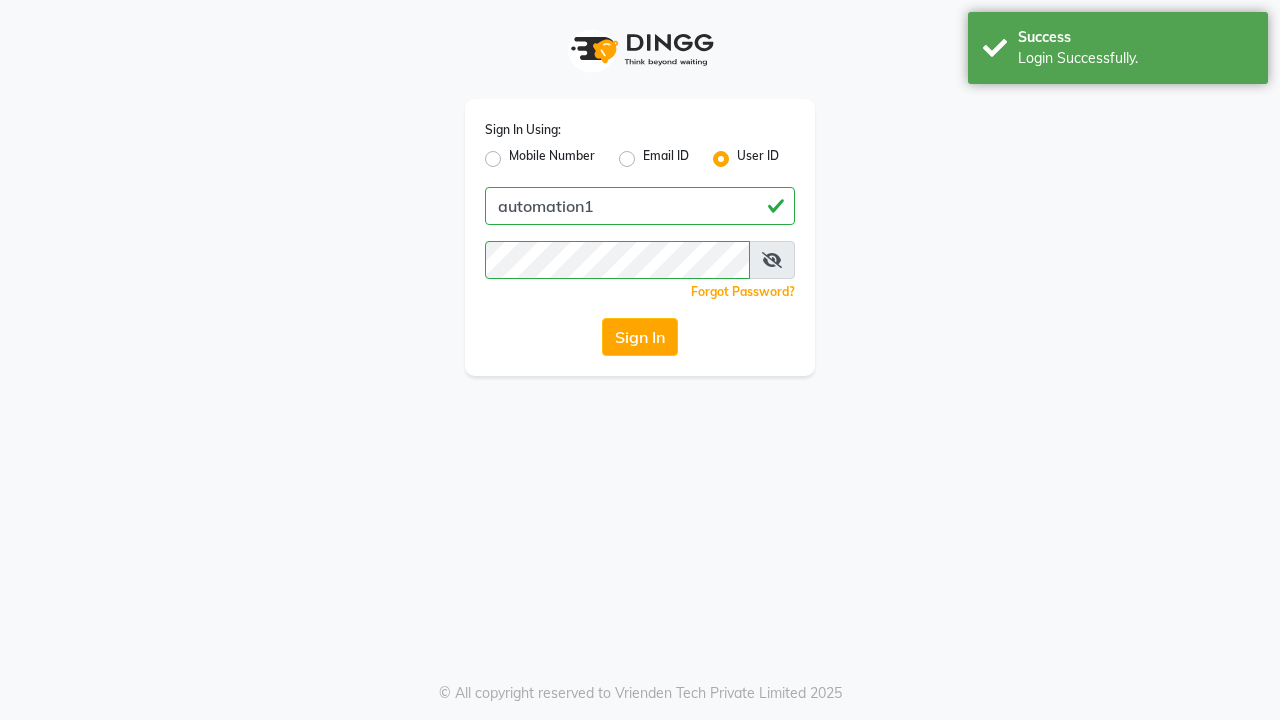 scroll, scrollTop: 0, scrollLeft: 0, axis: both 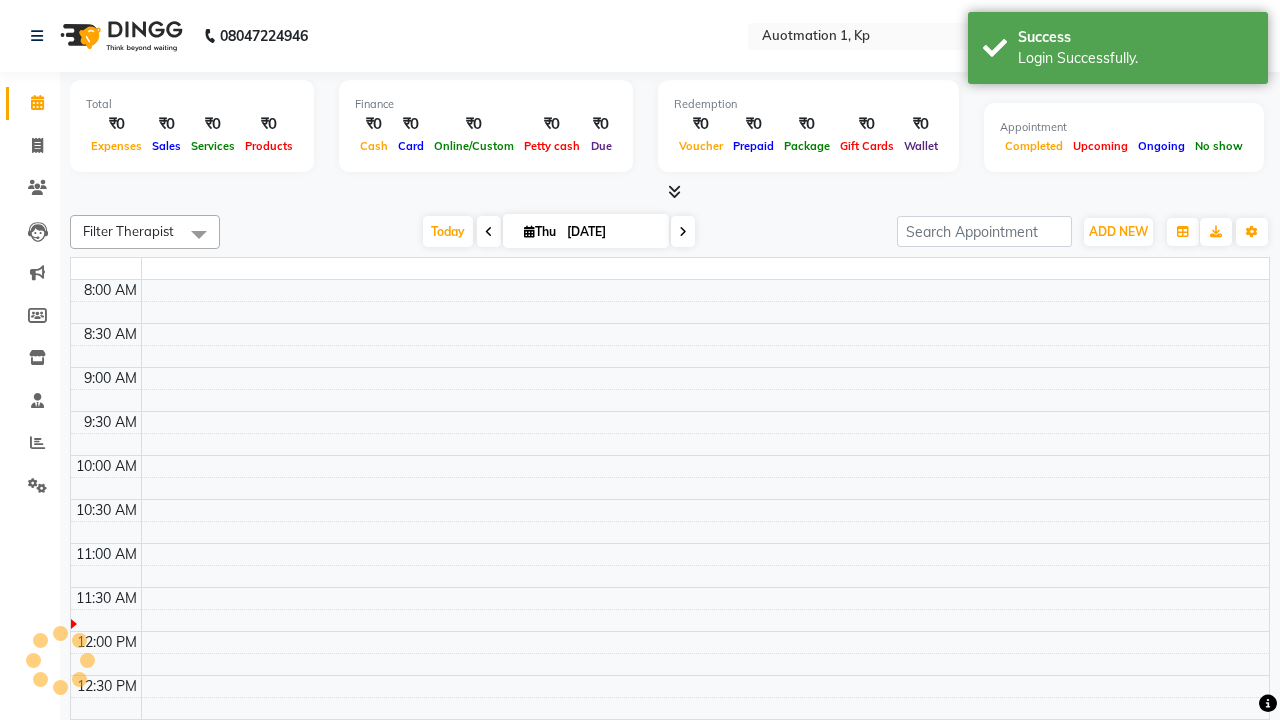 select on "en" 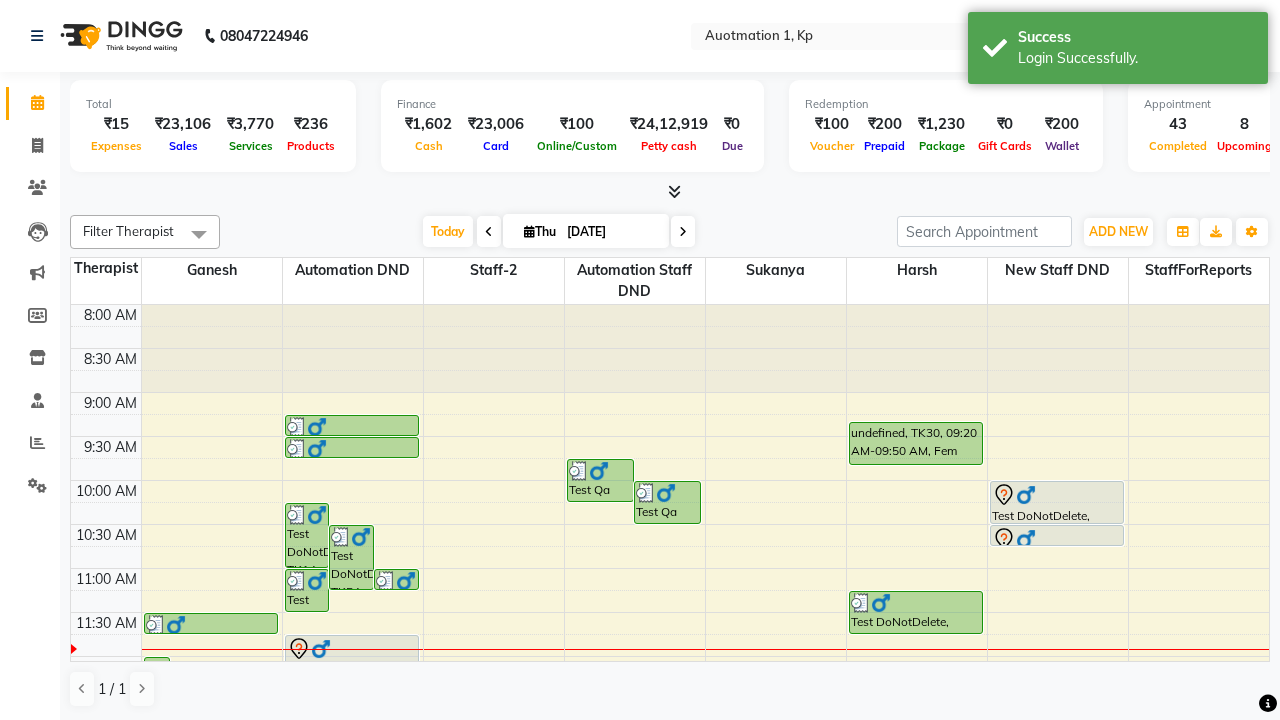 scroll, scrollTop: 0, scrollLeft: 0, axis: both 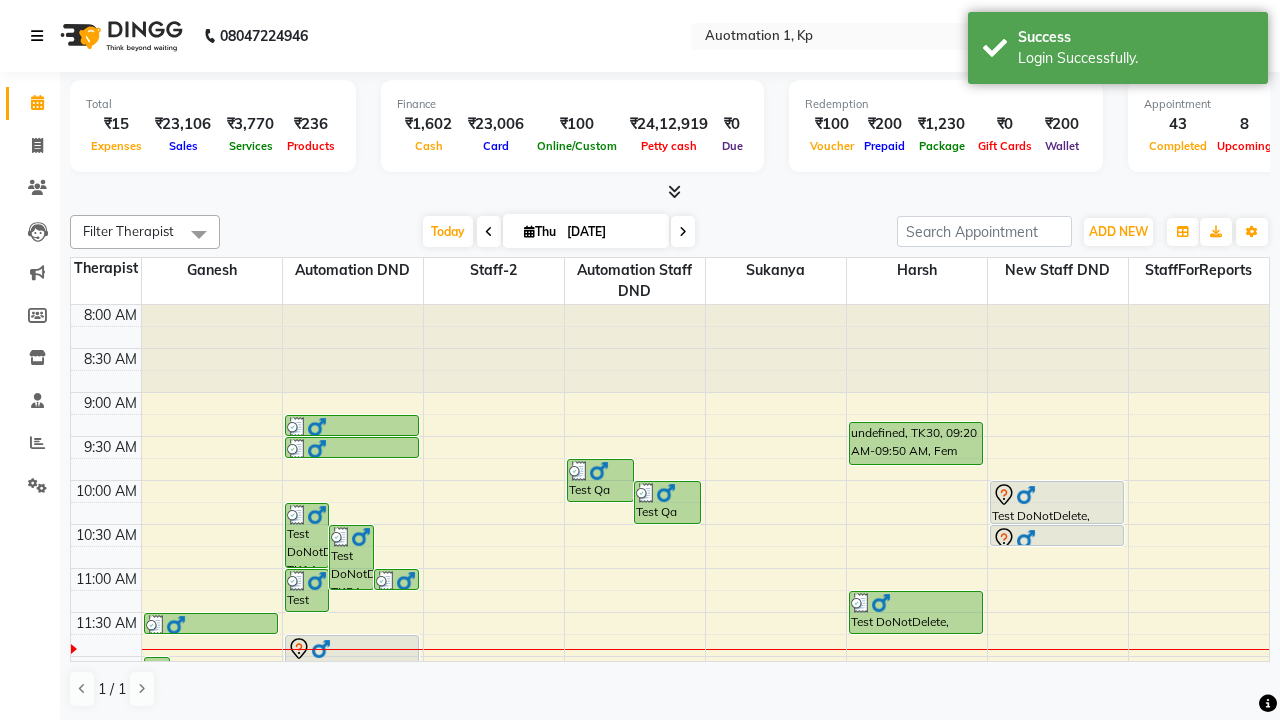 click at bounding box center (37, 36) 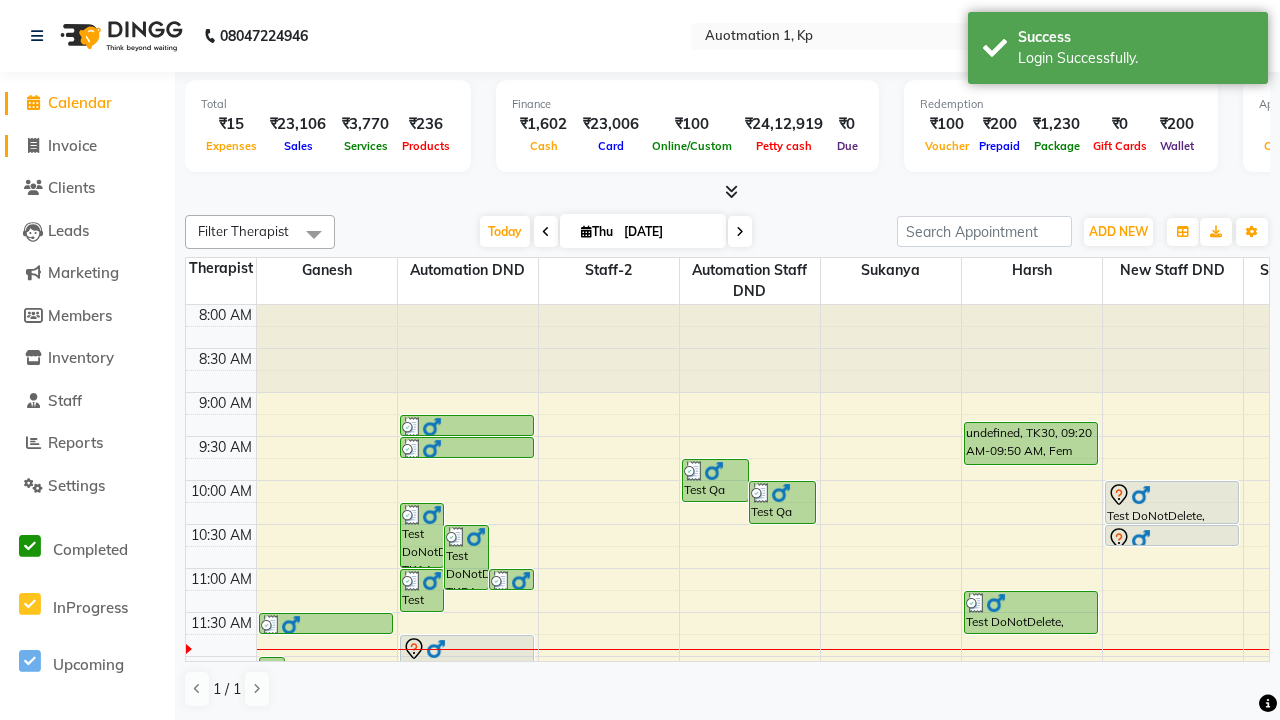 click on "Invoice" 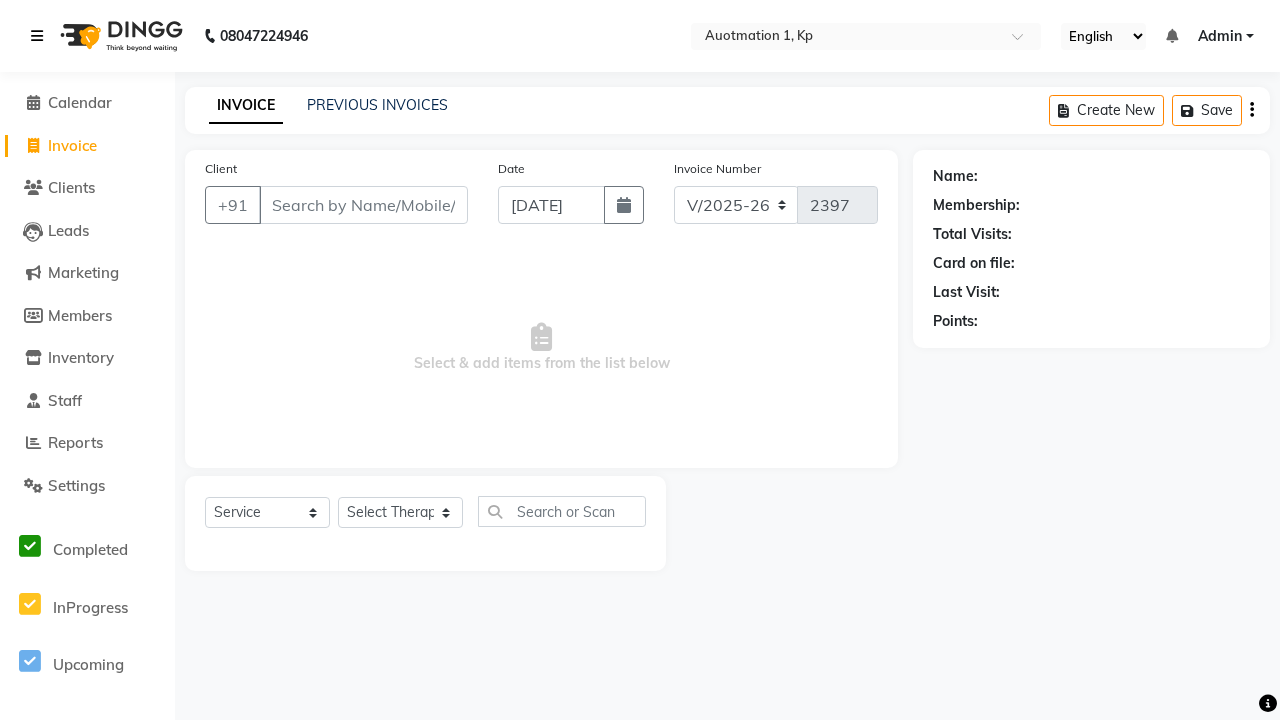 click at bounding box center (37, 36) 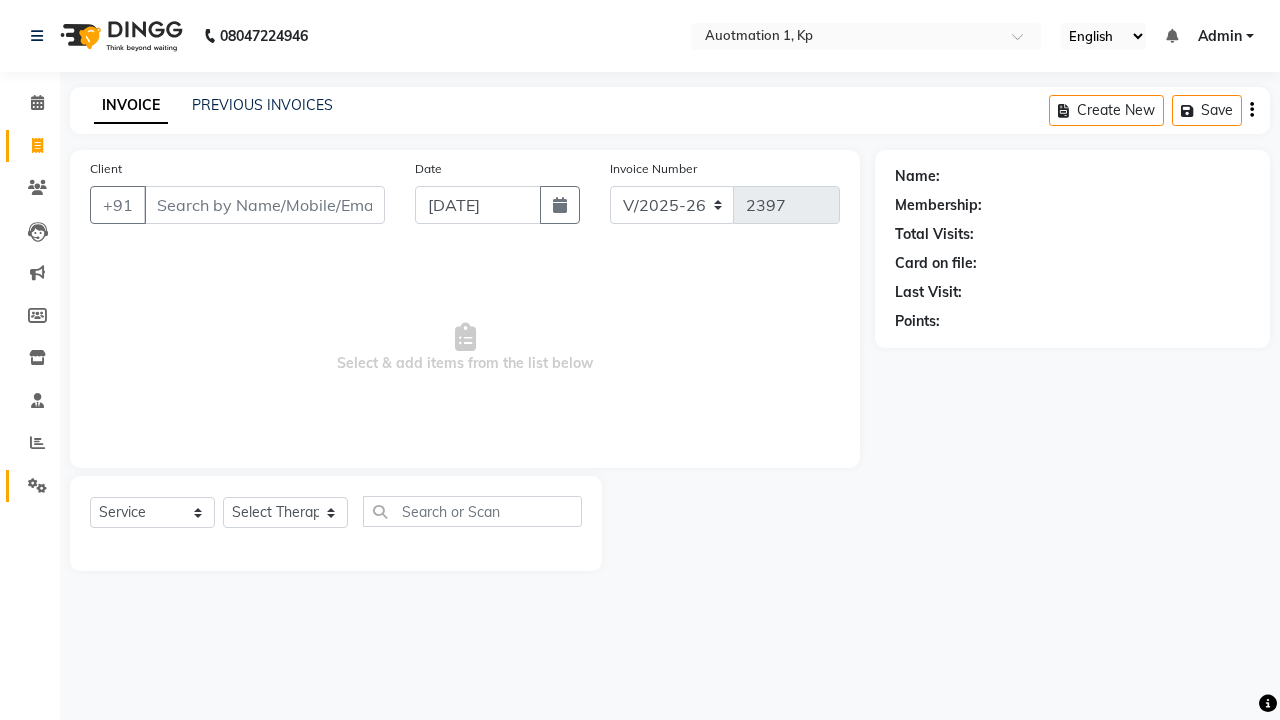 click 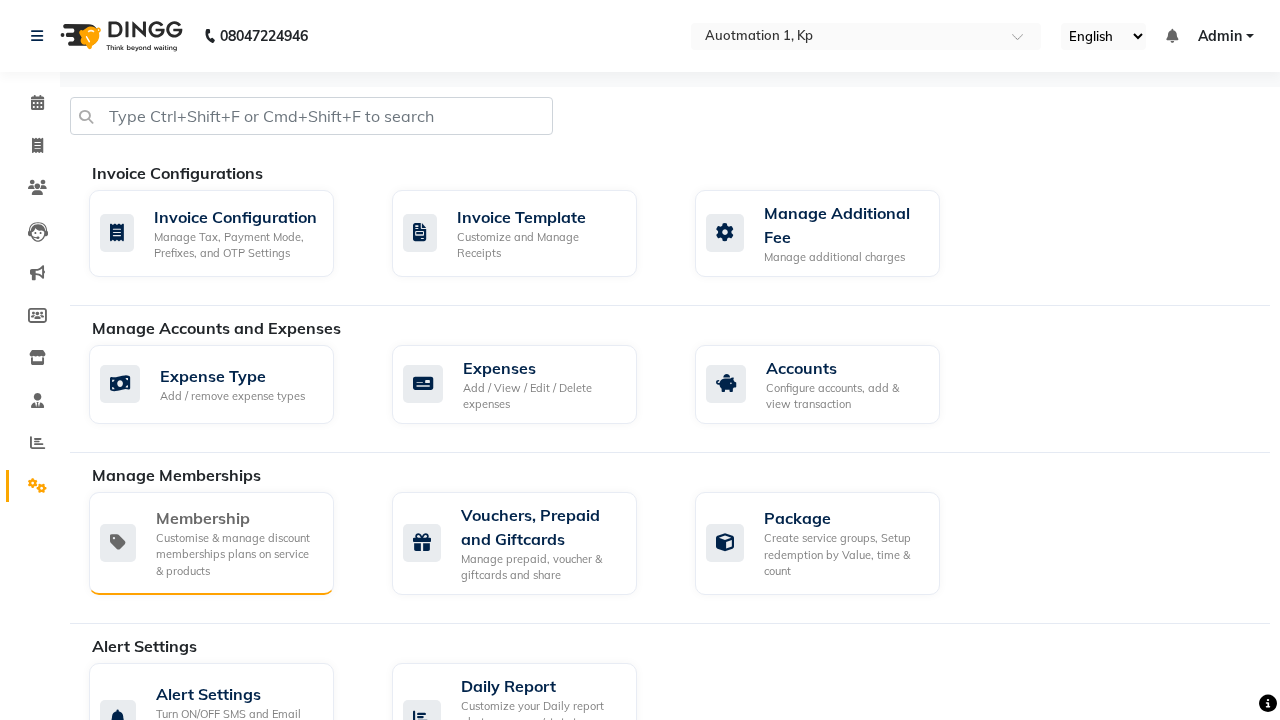 click on "Membership" 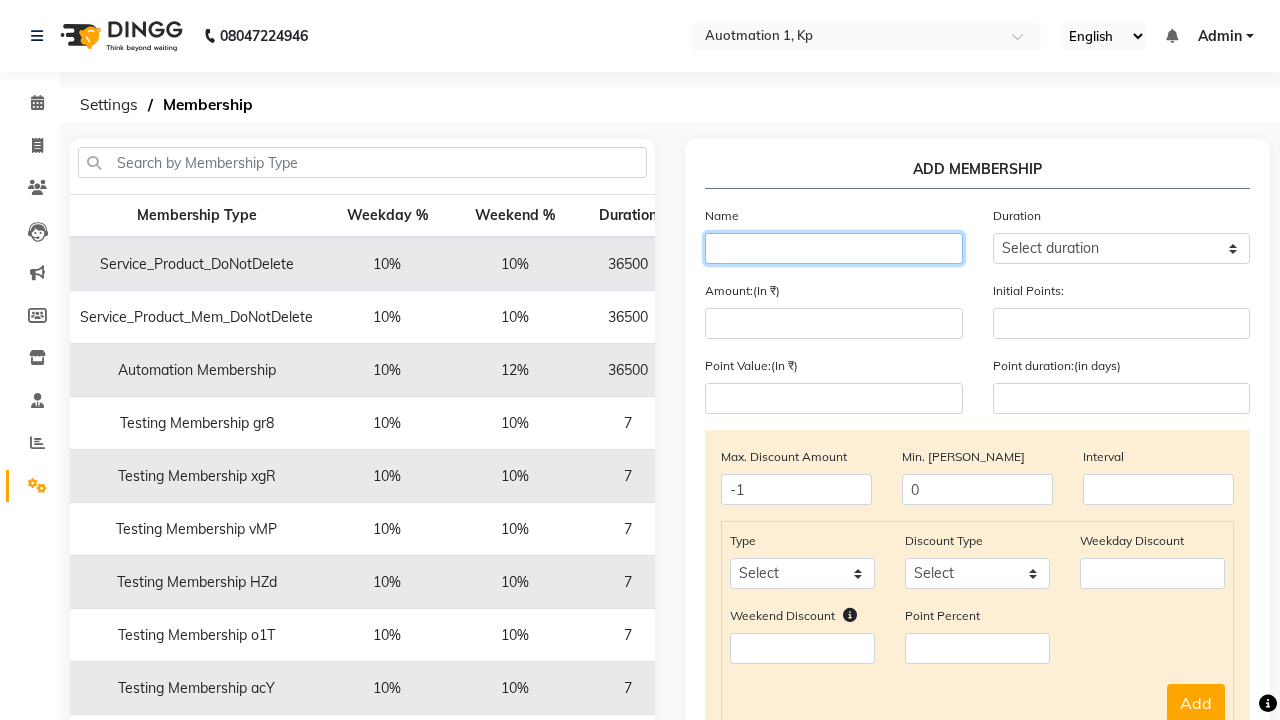type on "Testing Membership 7Uo" 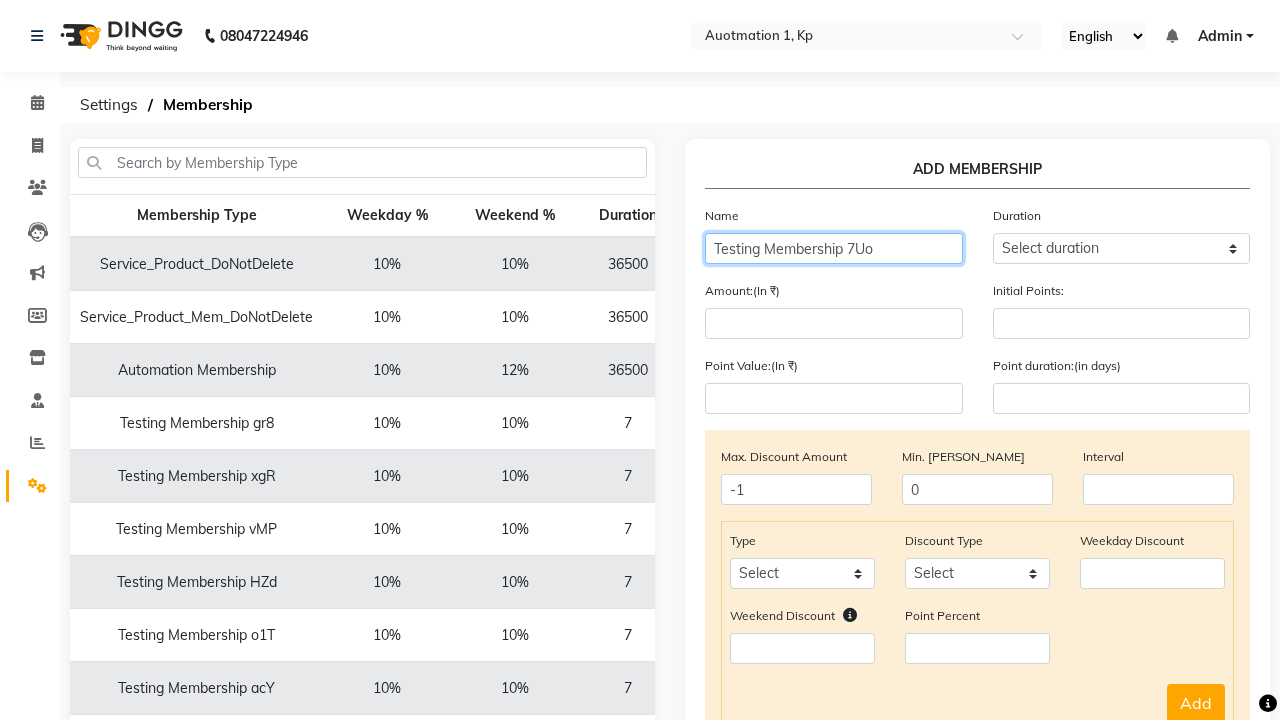 select on "1: 7" 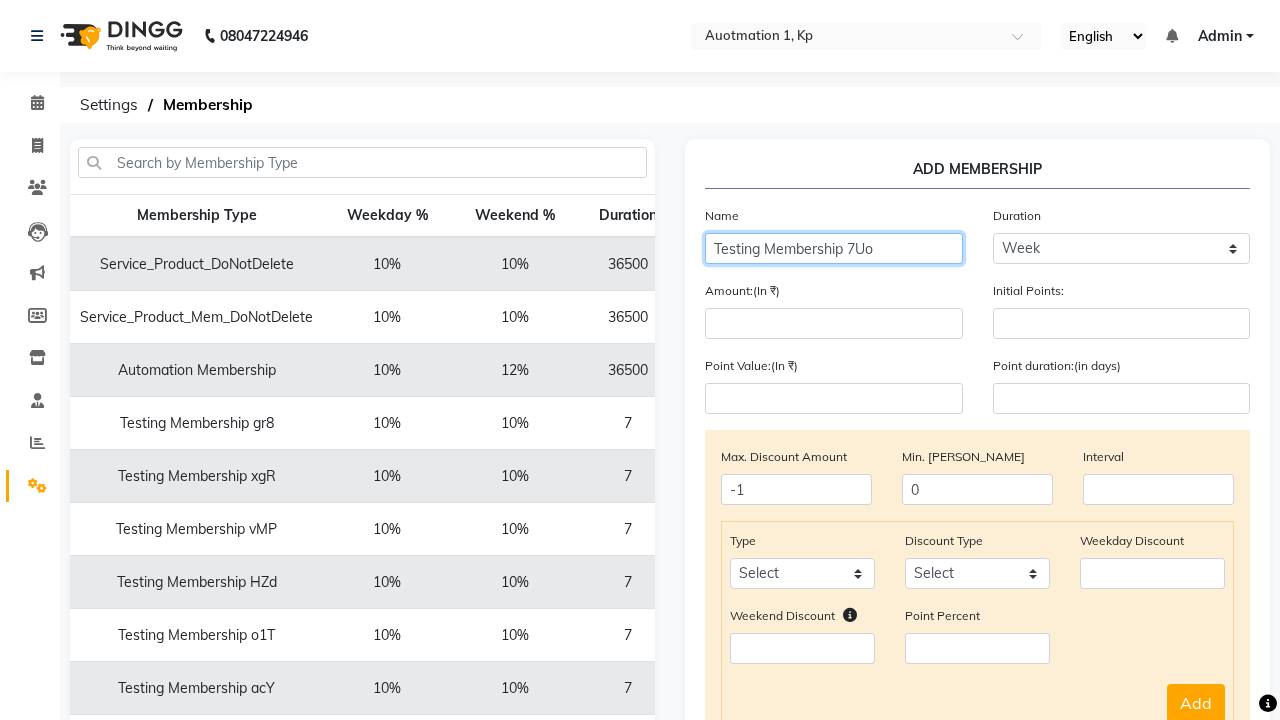 type on "7" 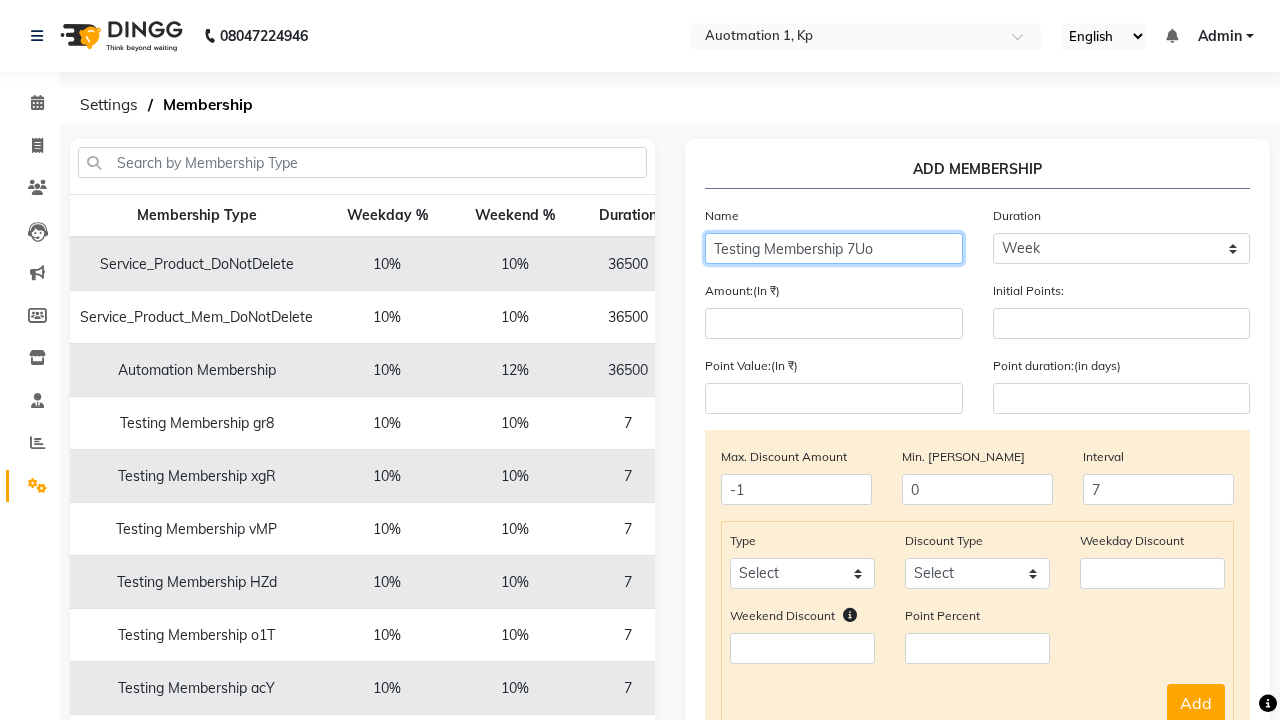 type on "Testing Membership 7Uo" 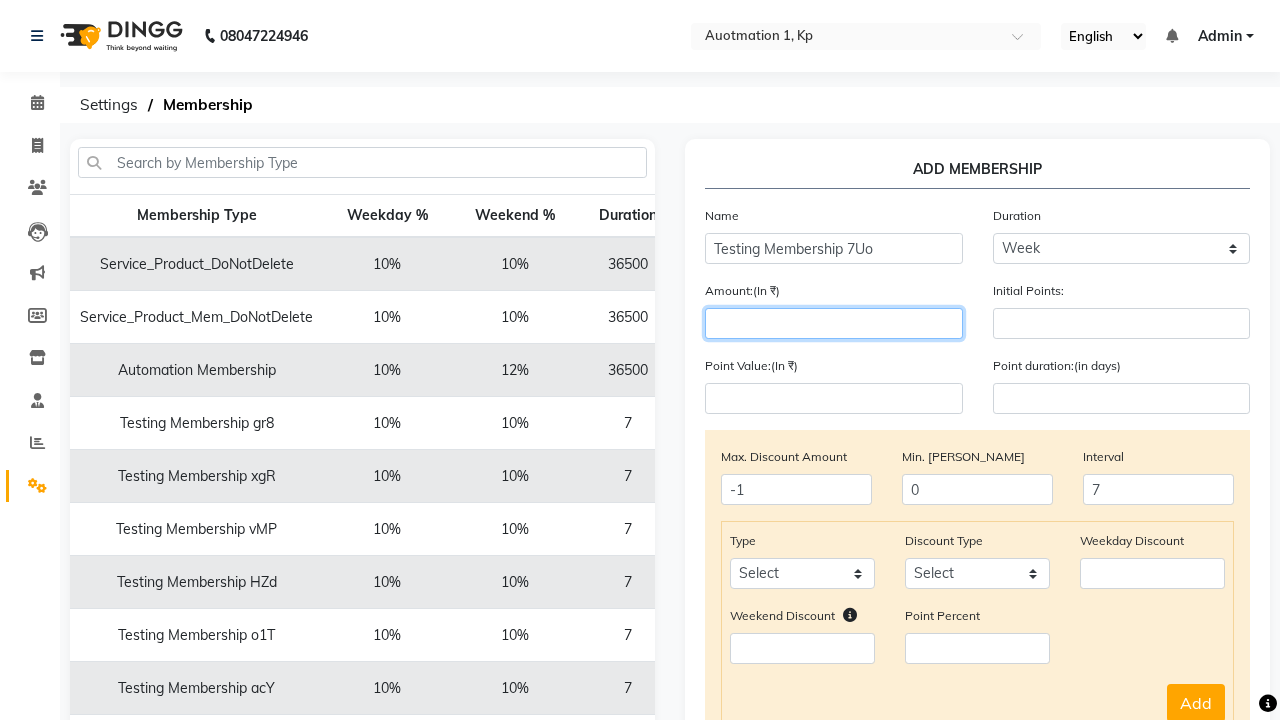 type on "1000" 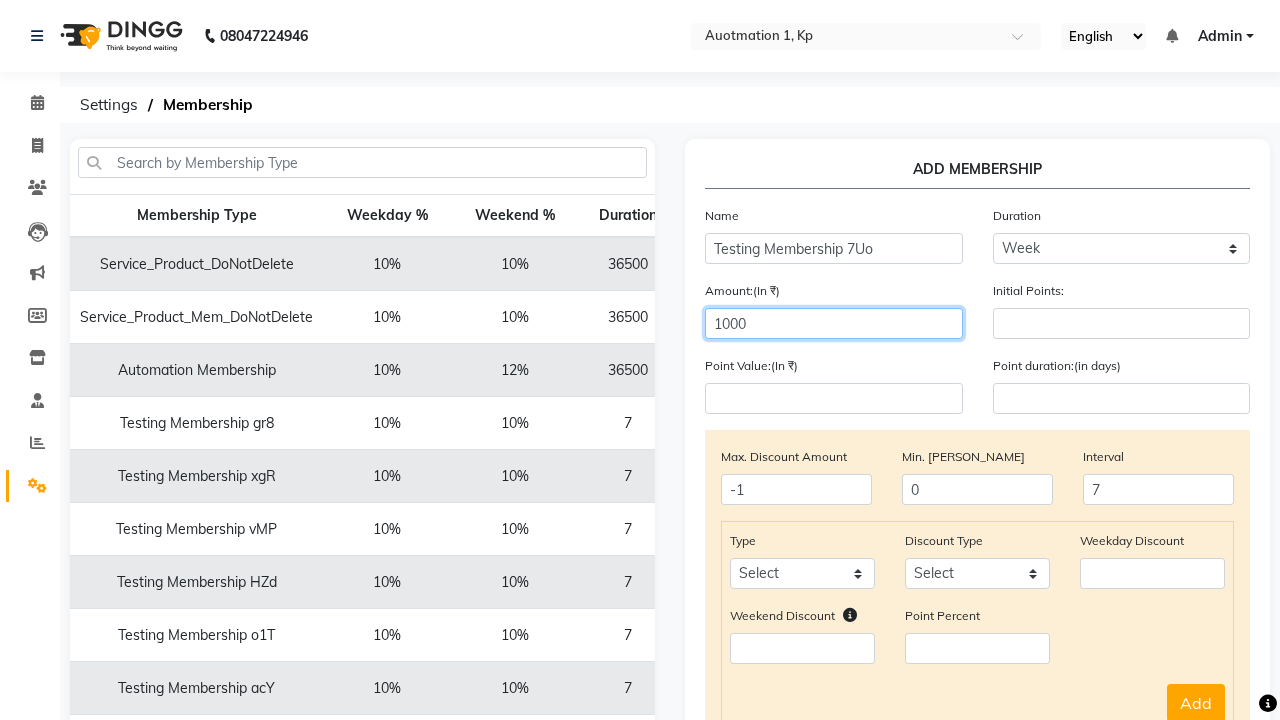 select on "service" 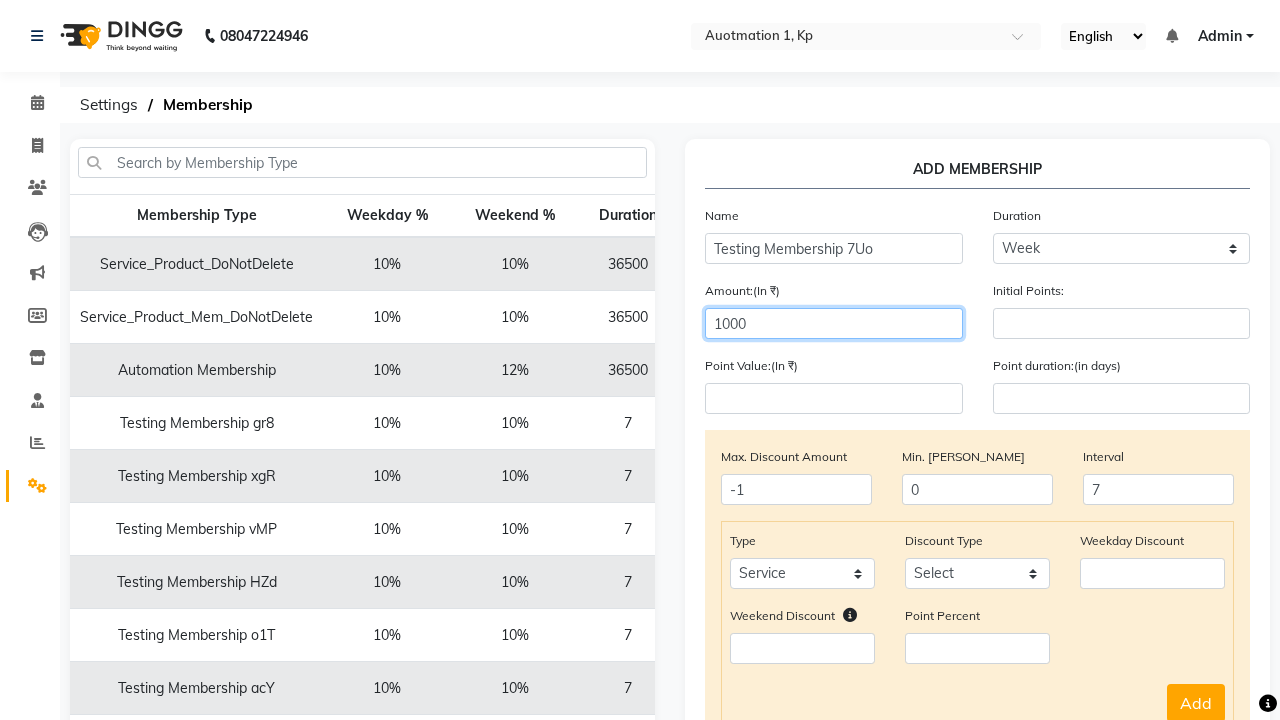 select on "Percent" 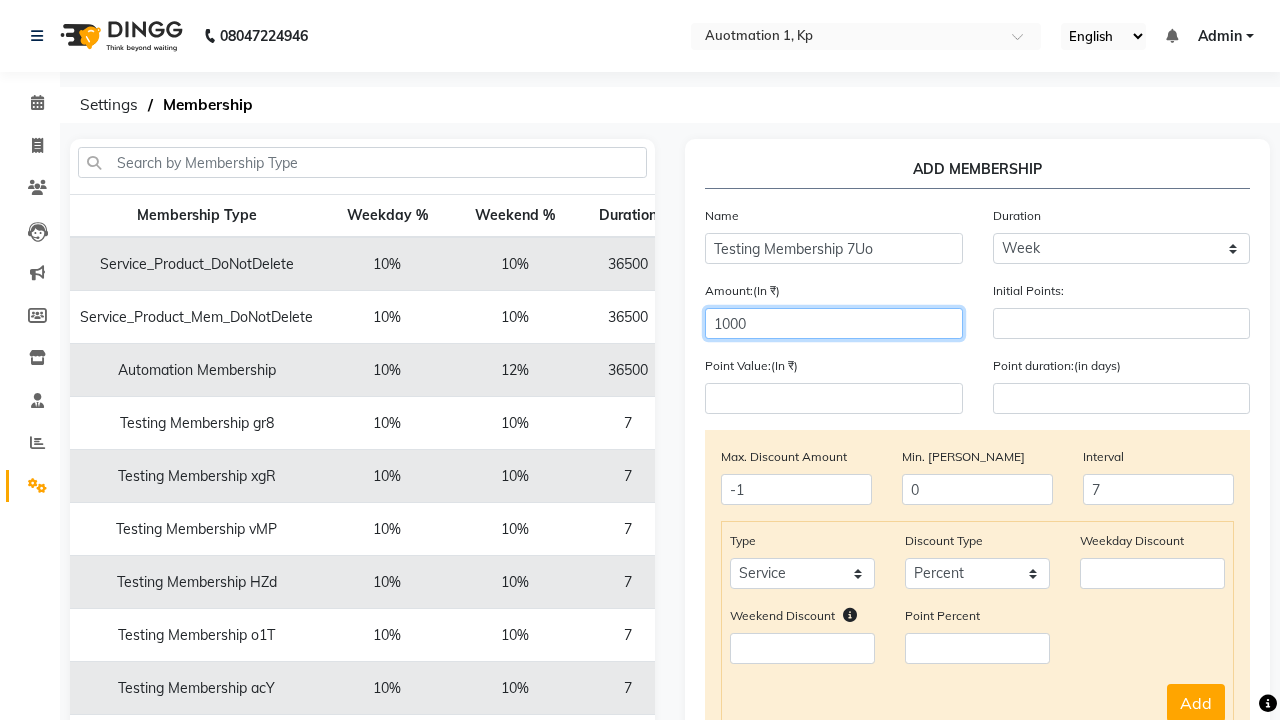 type on "1000" 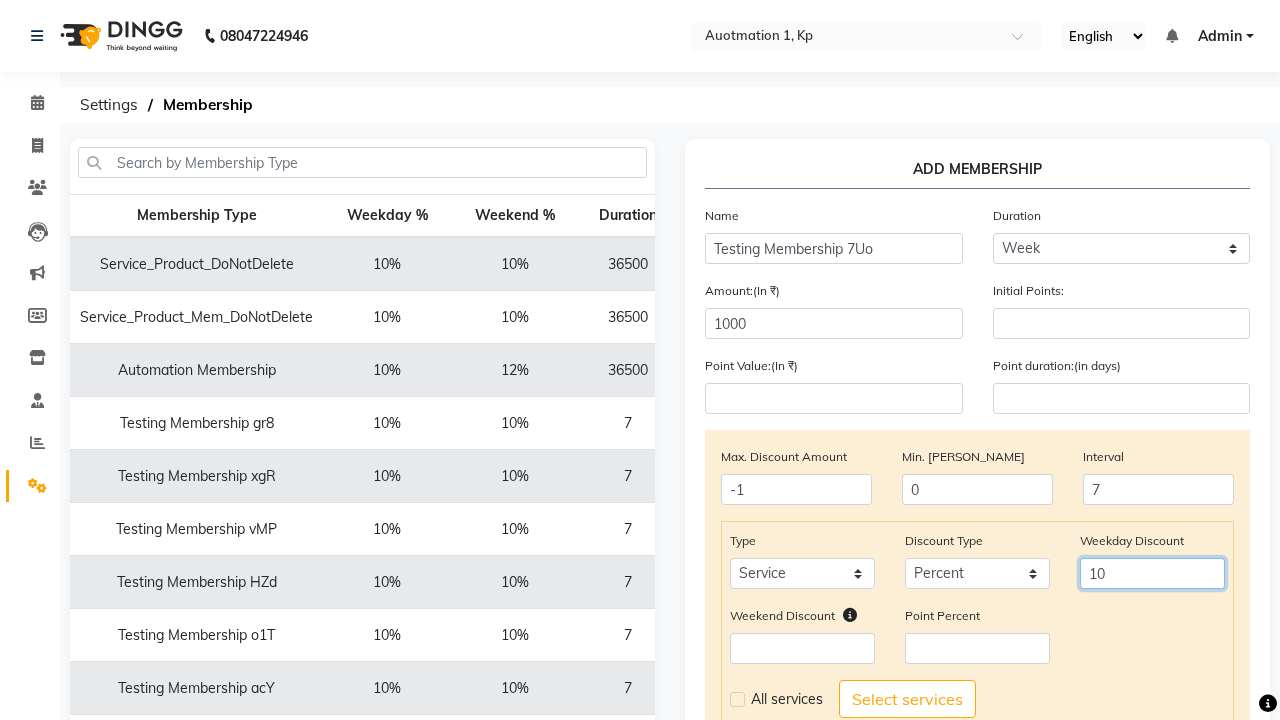 type on "10" 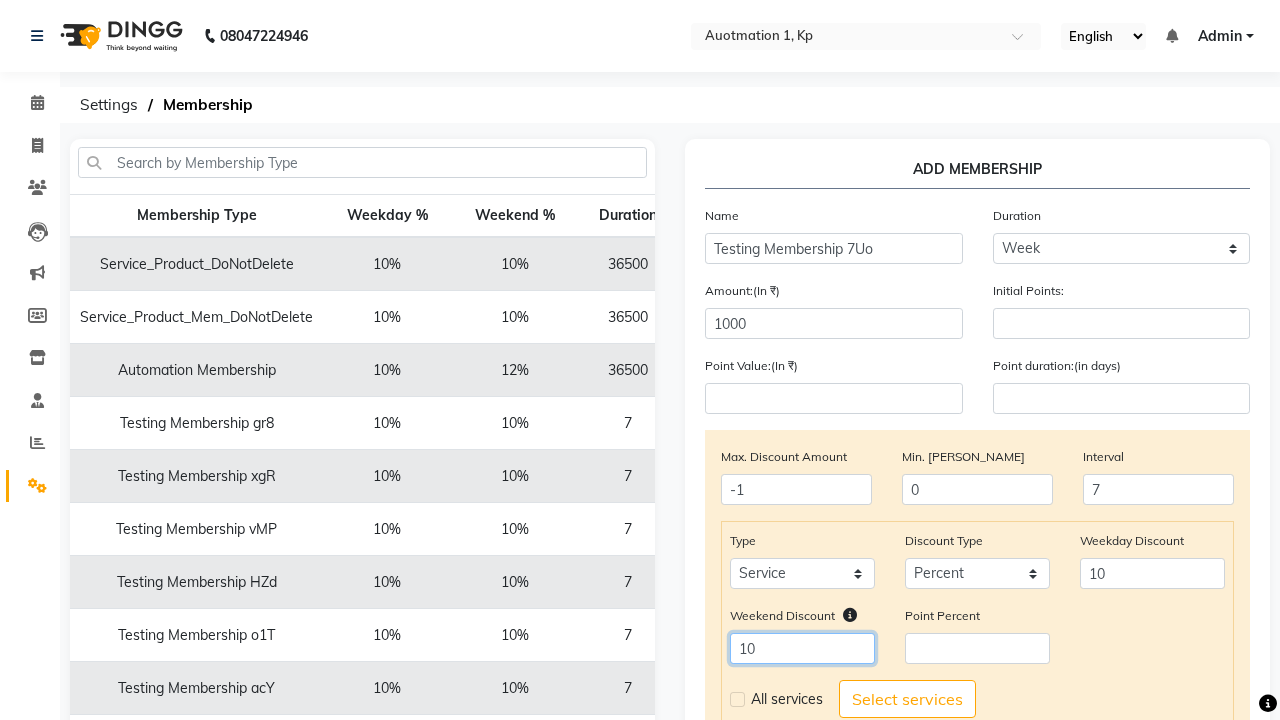 type on "10" 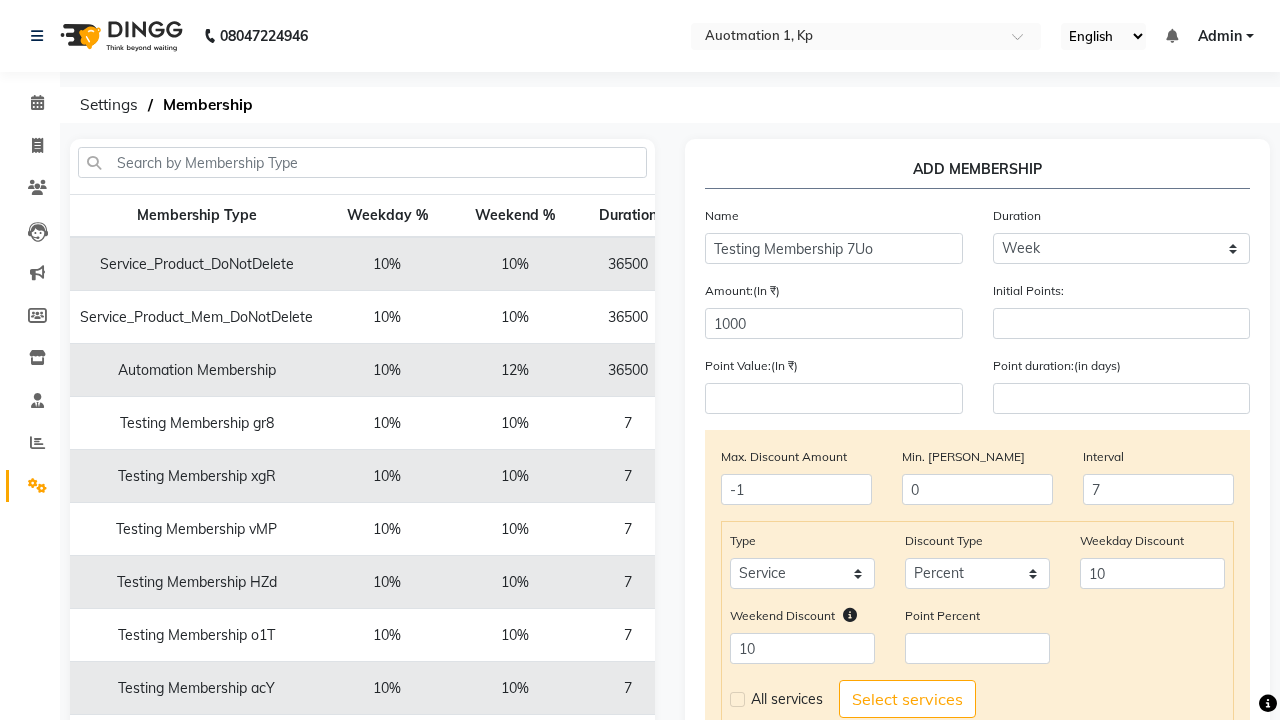 click 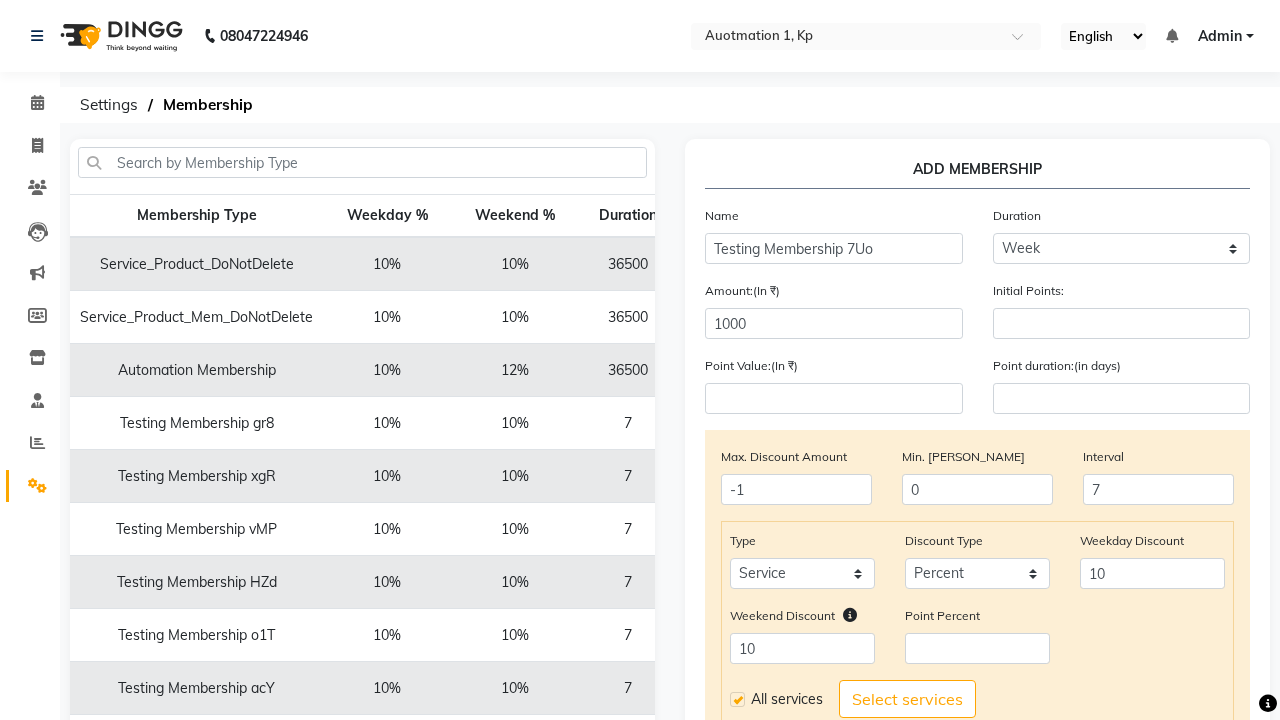 click on "Add" 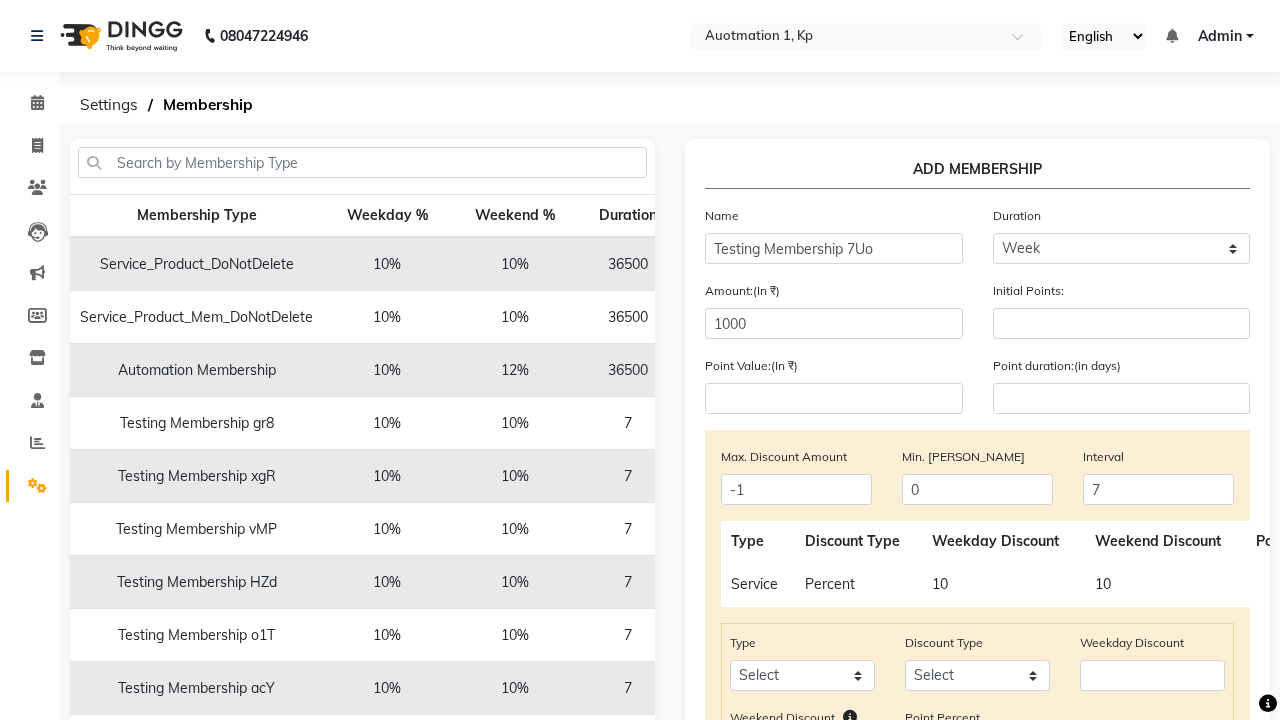 scroll, scrollTop: 334, scrollLeft: 0, axis: vertical 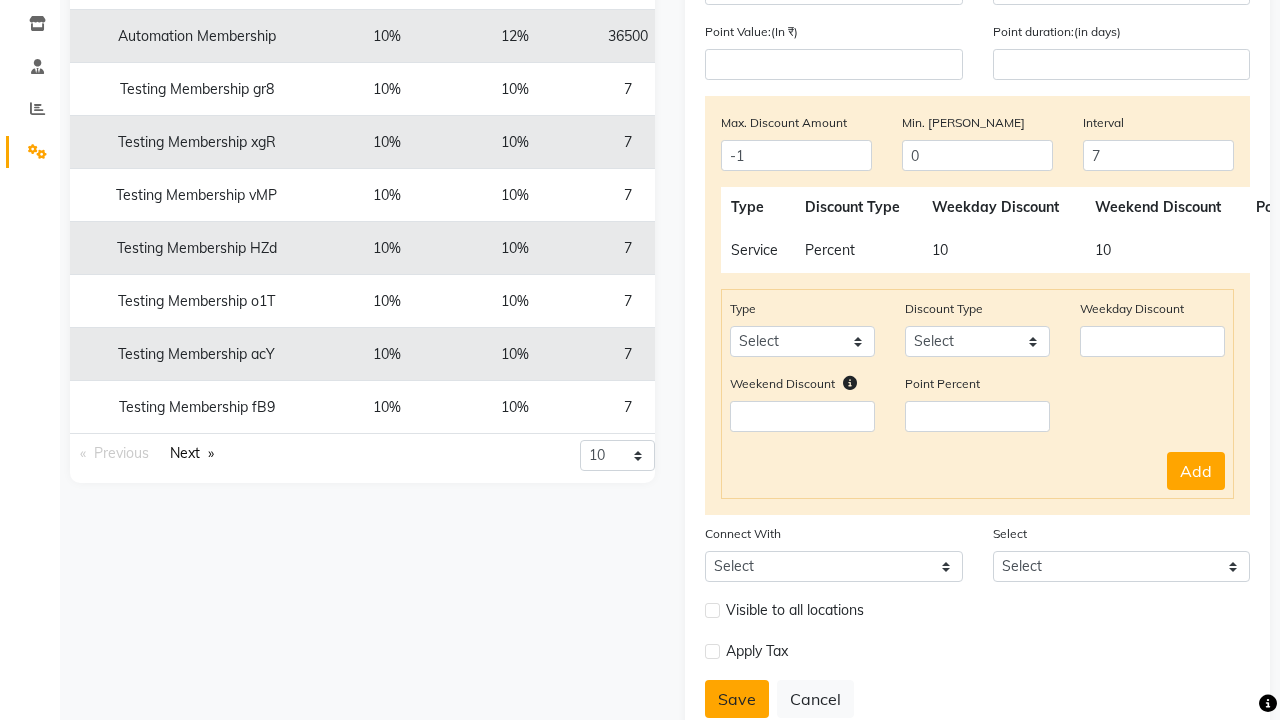 click on "Save" 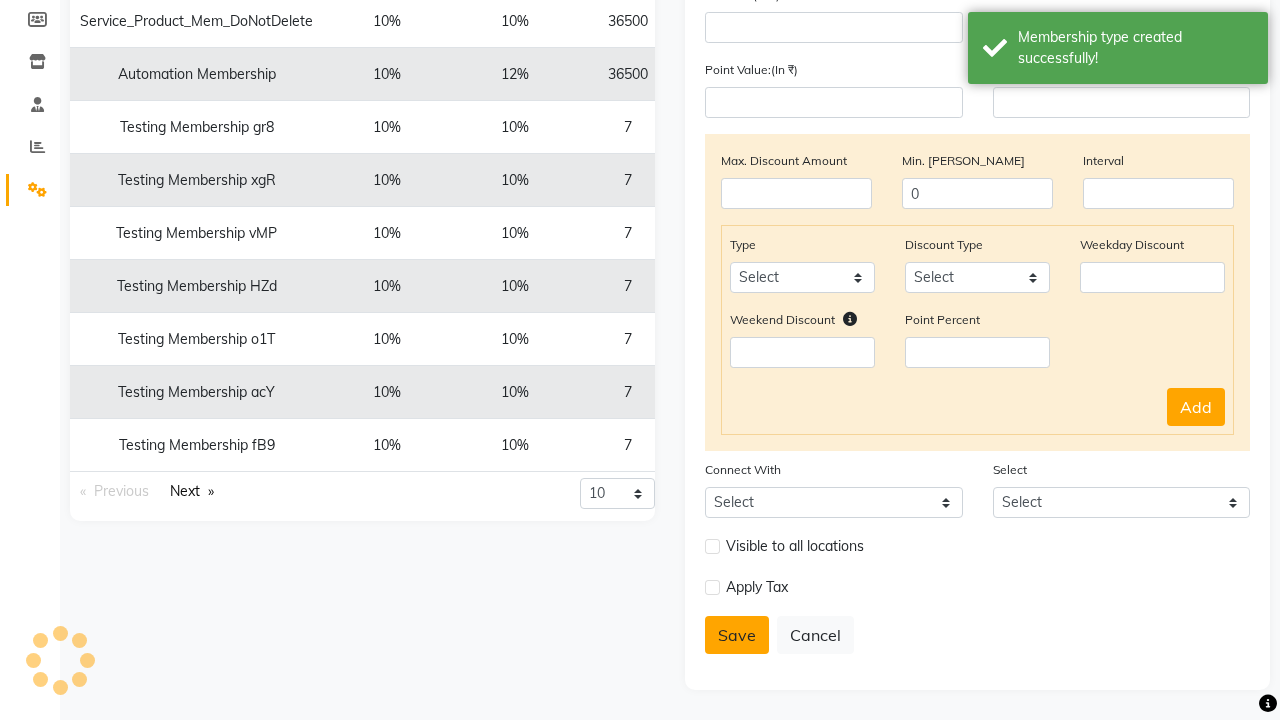 scroll, scrollTop: 296, scrollLeft: 0, axis: vertical 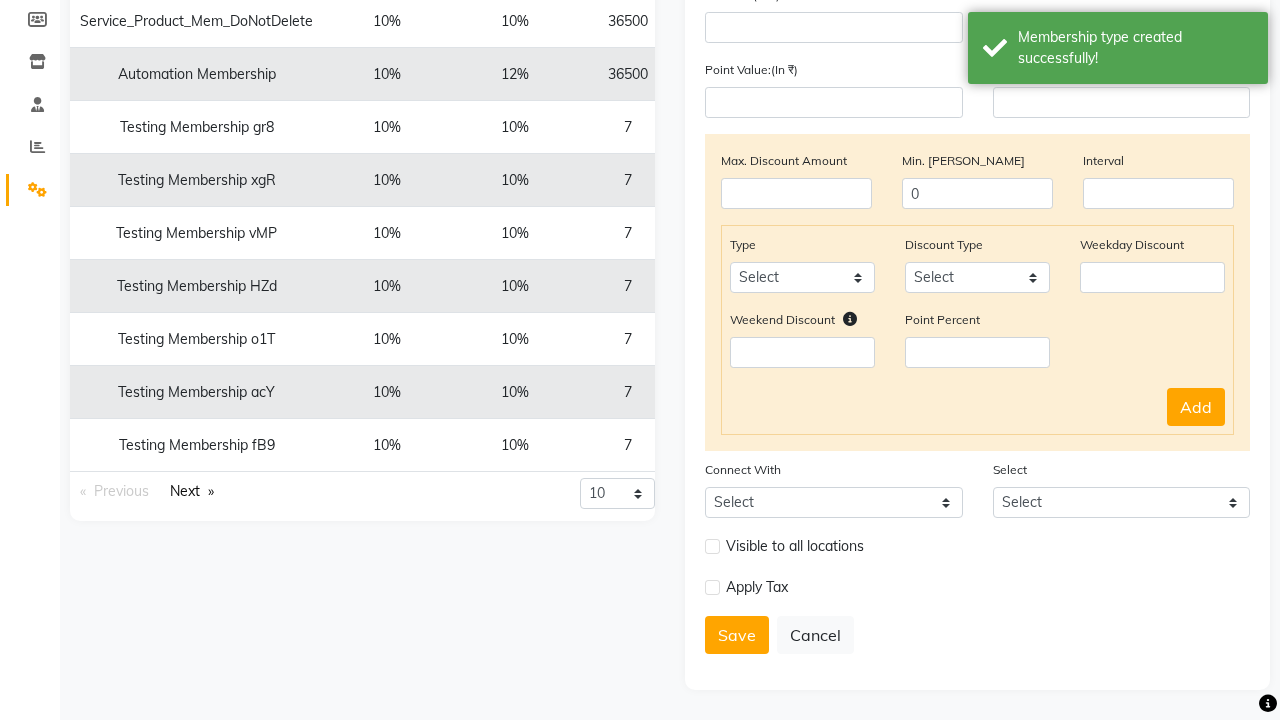 click on "Membership type created successfully!" at bounding box center [1135, 48] 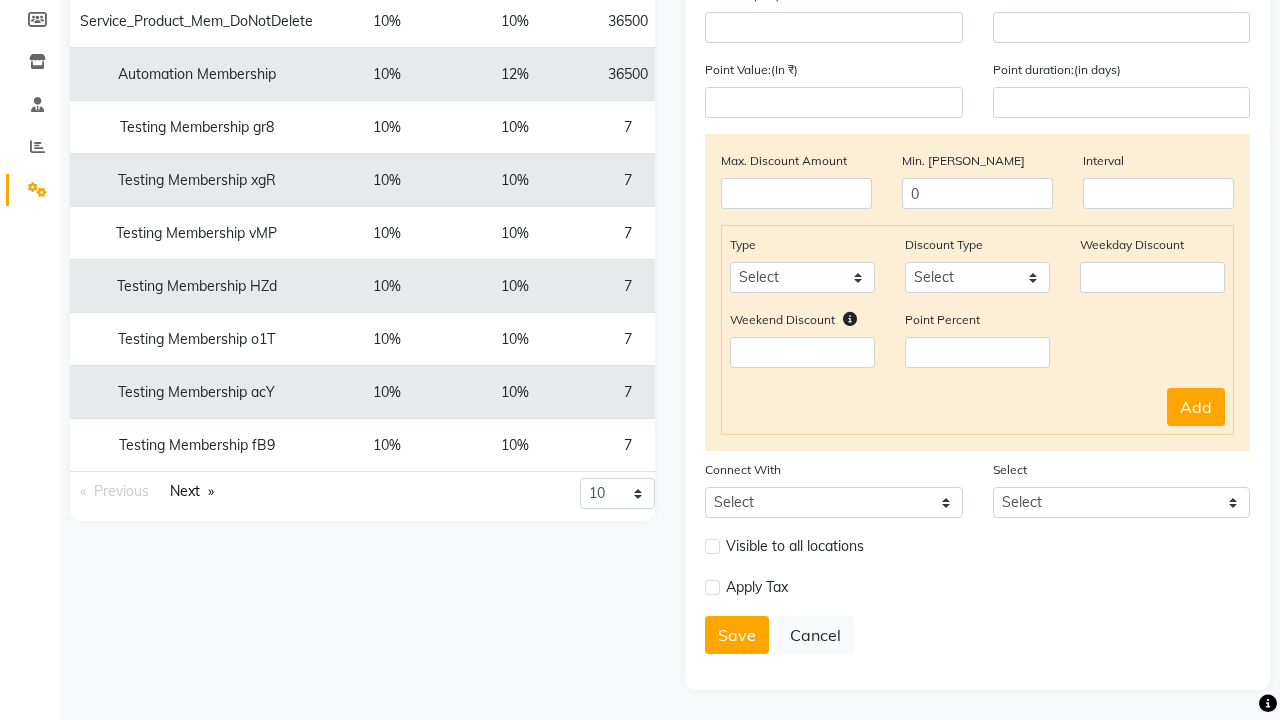 click at bounding box center [37, -260] 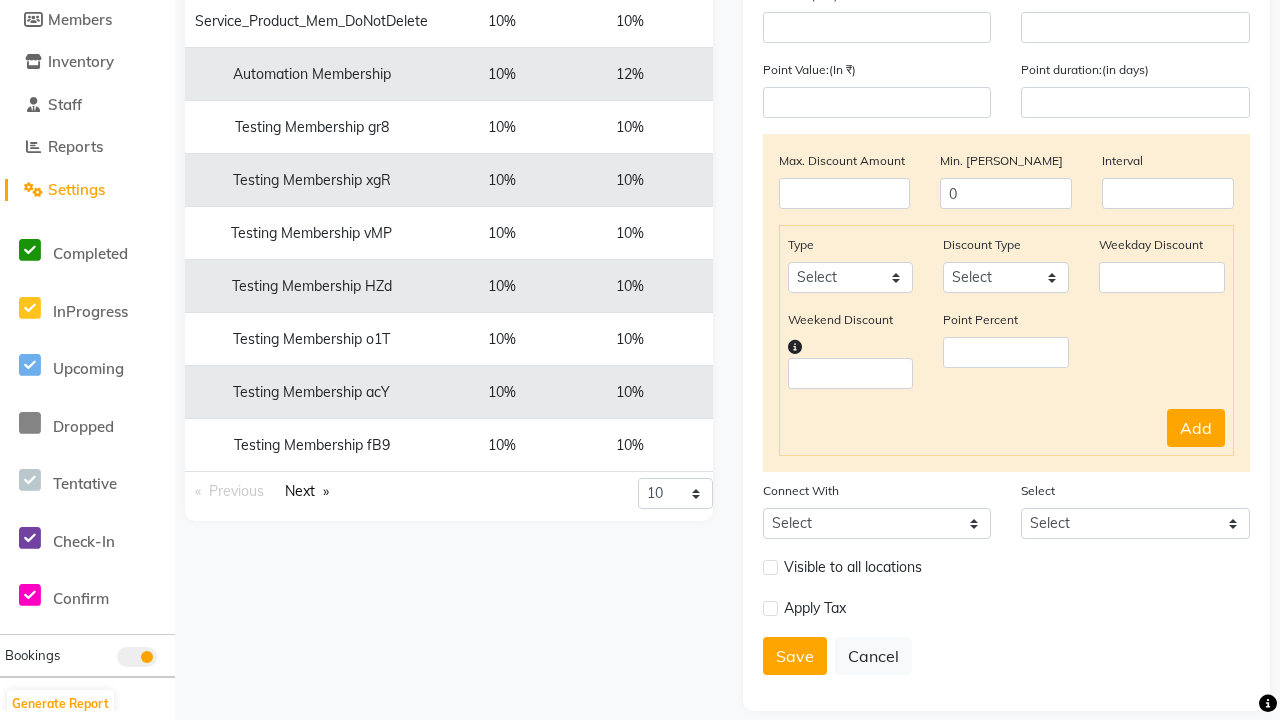 scroll, scrollTop: 0, scrollLeft: 0, axis: both 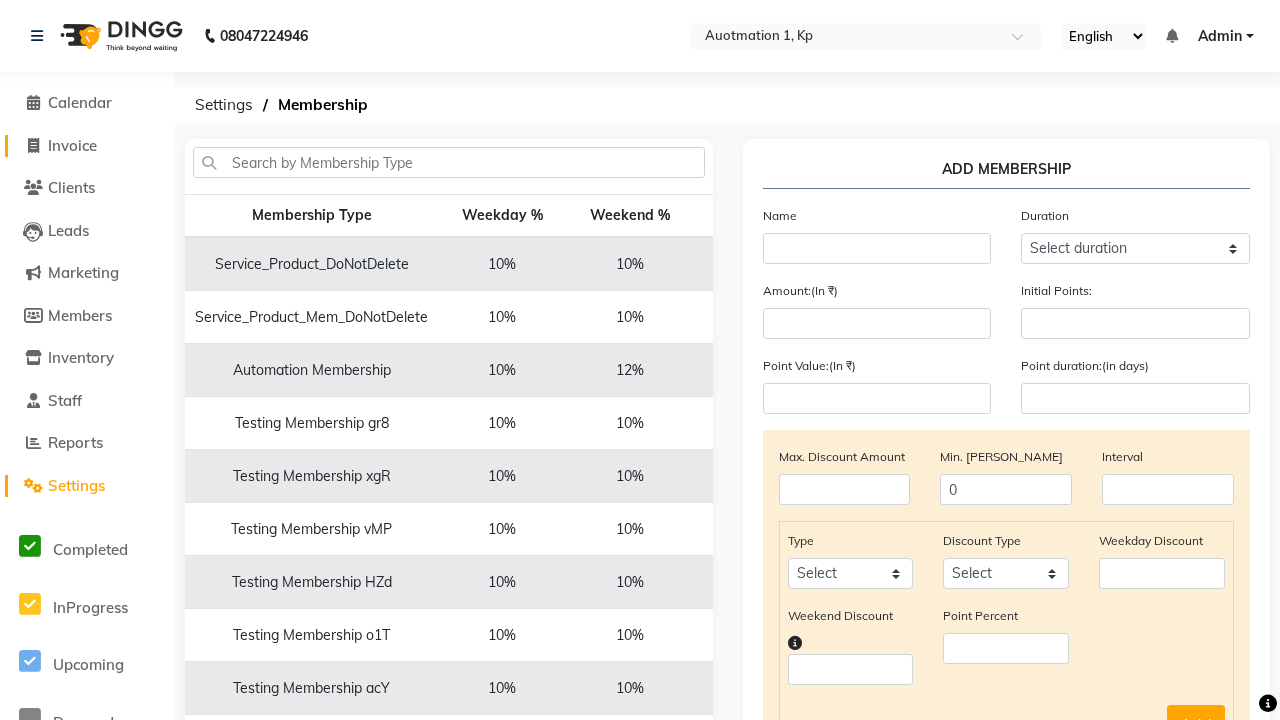 click on "Invoice" 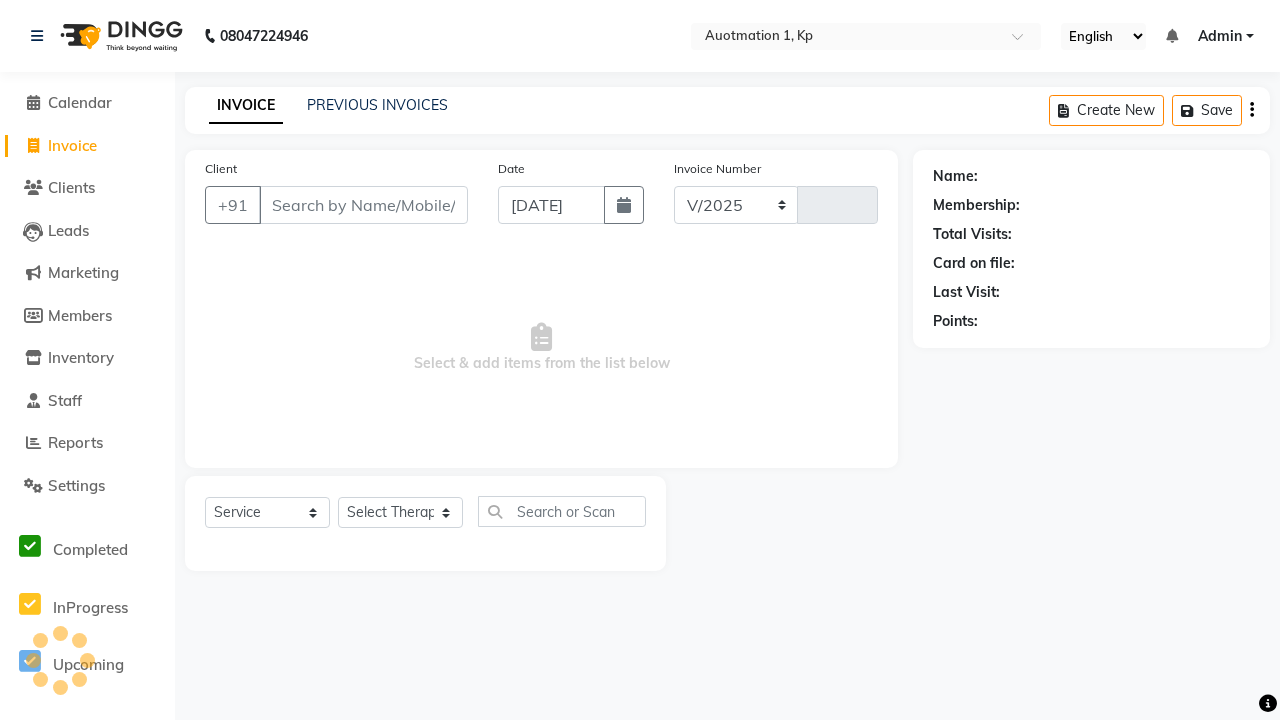 select on "150" 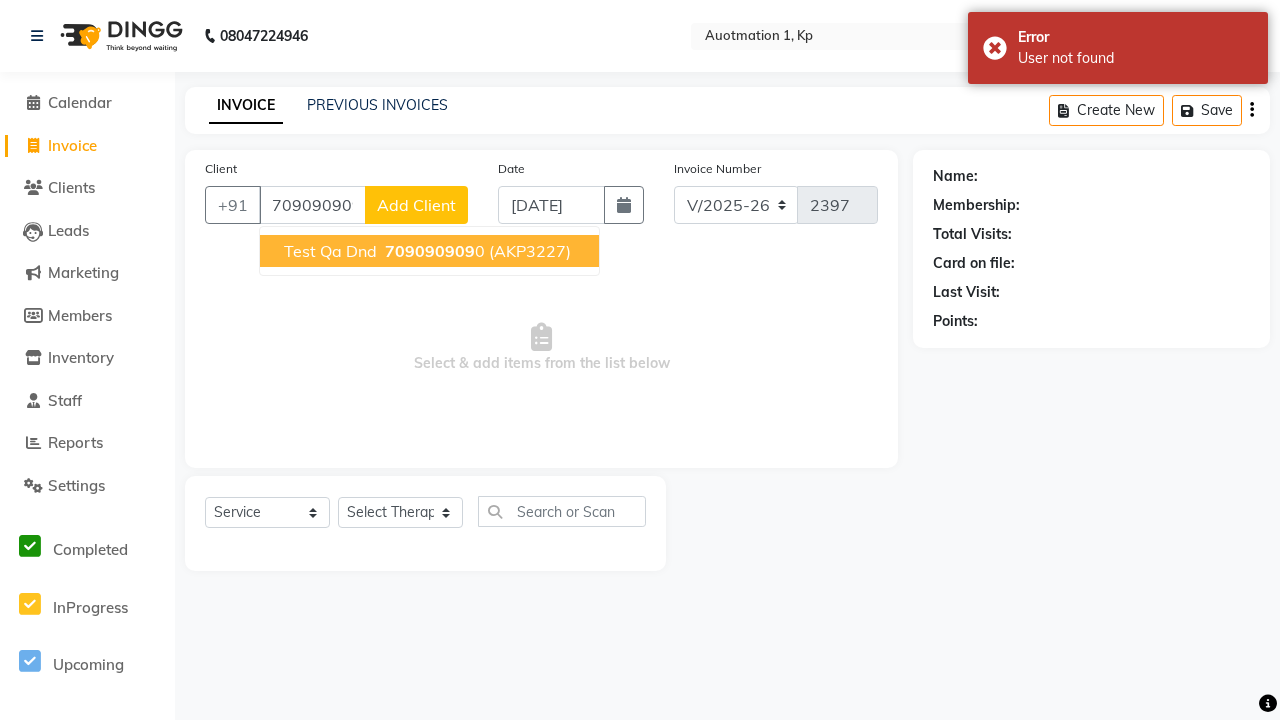 click on "709090909" at bounding box center [430, 251] 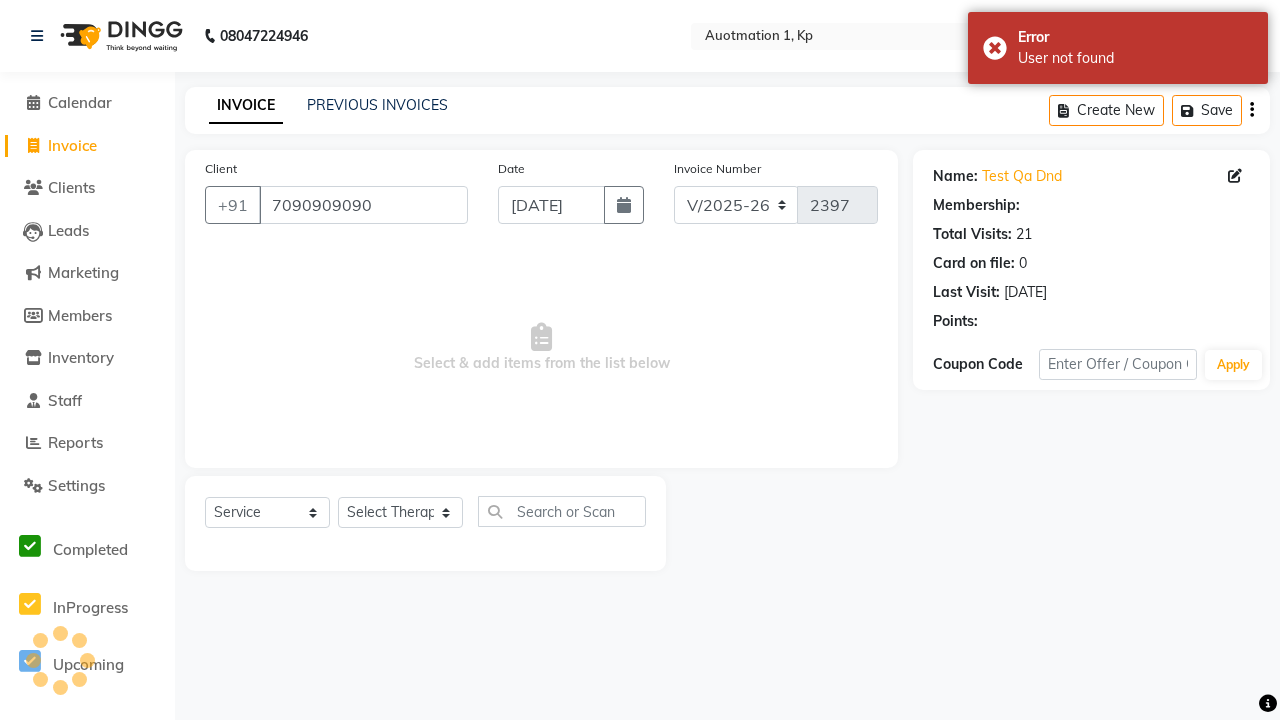 select on "1: Object" 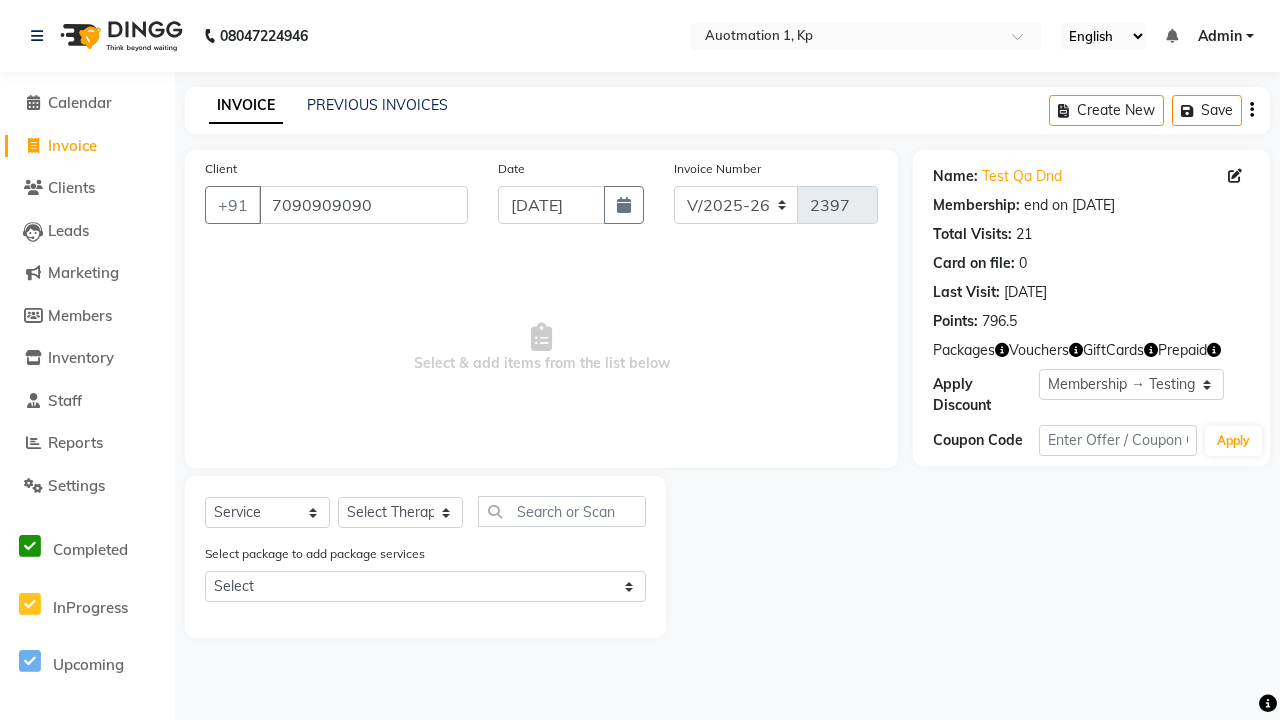 select on "membership" 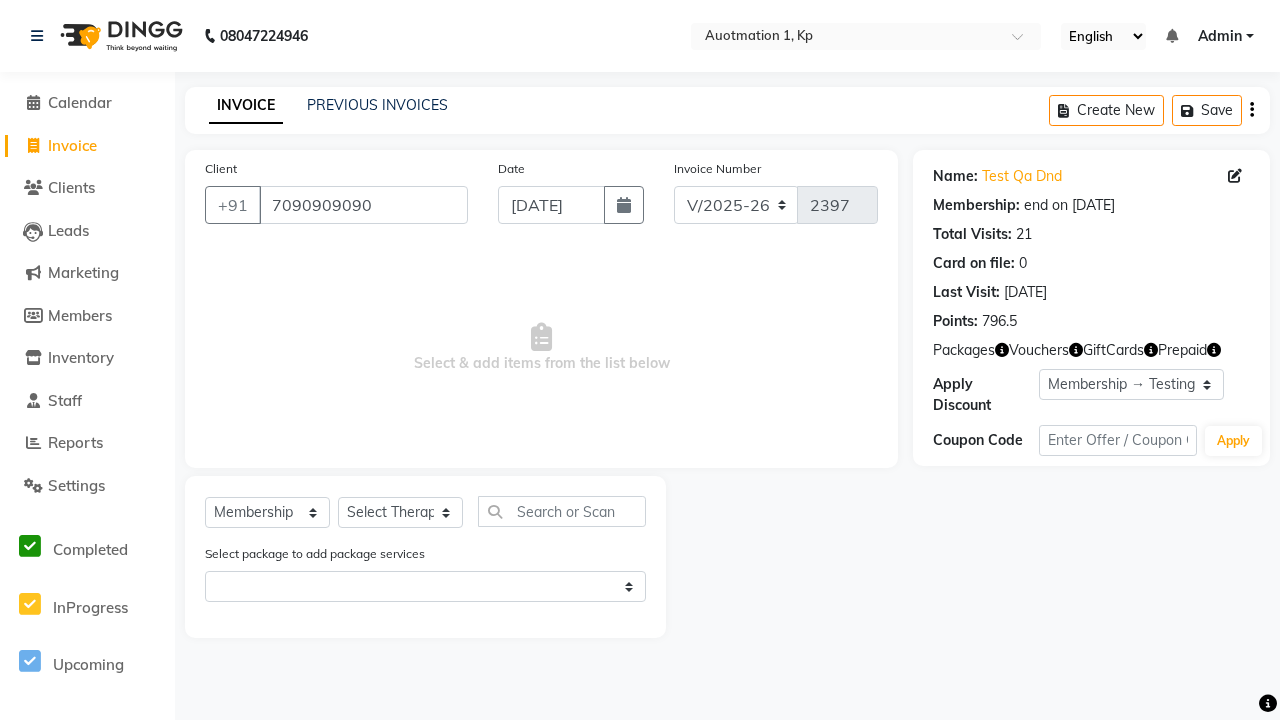 select on "2102" 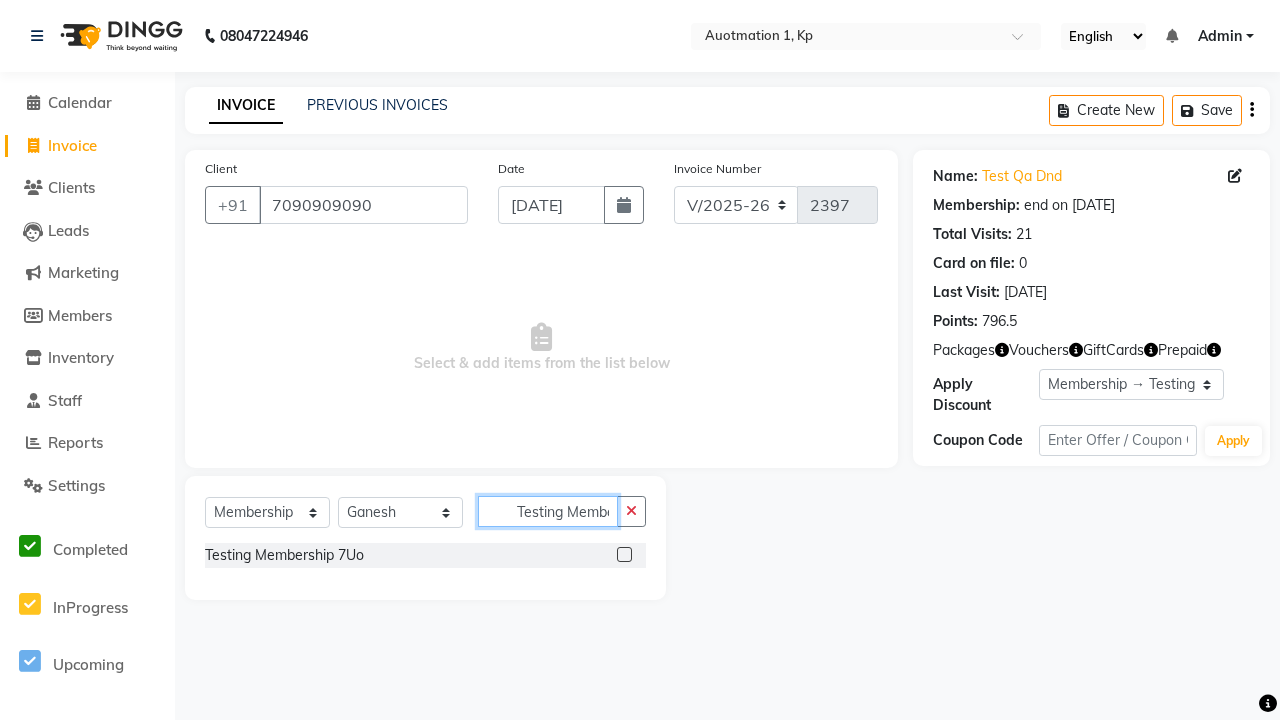 type on "Testing Membership 7Uo" 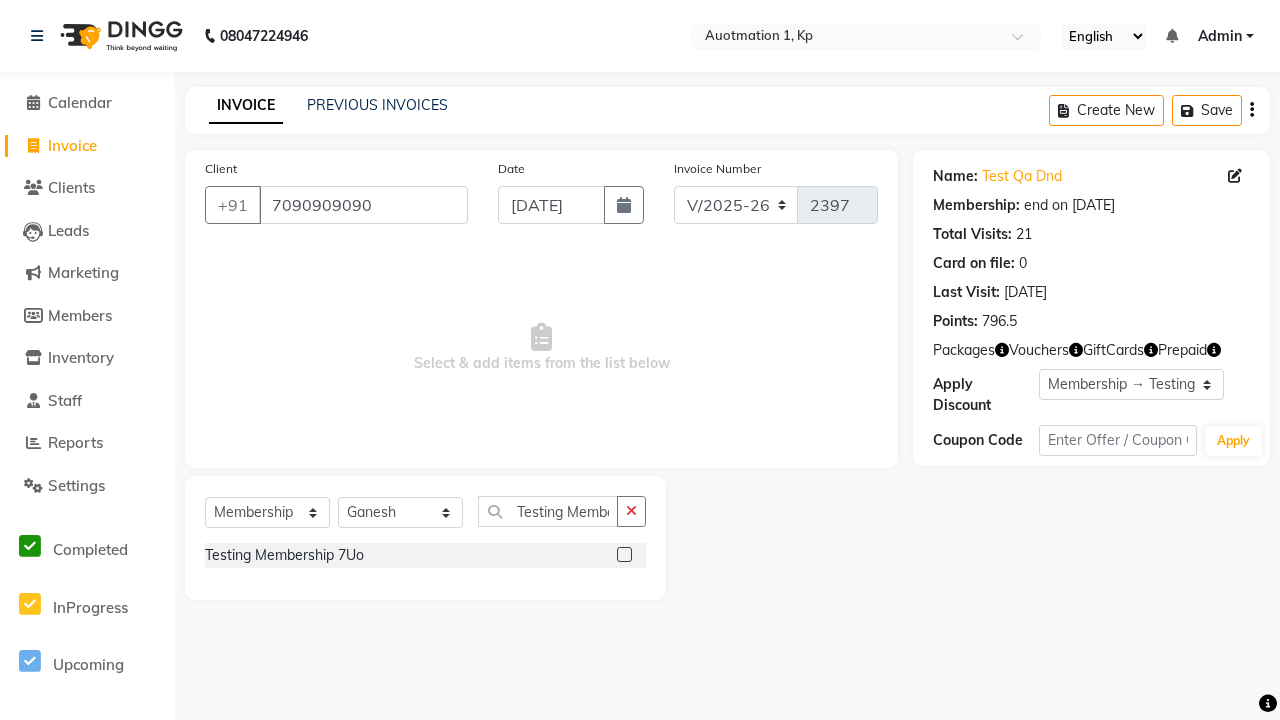 click 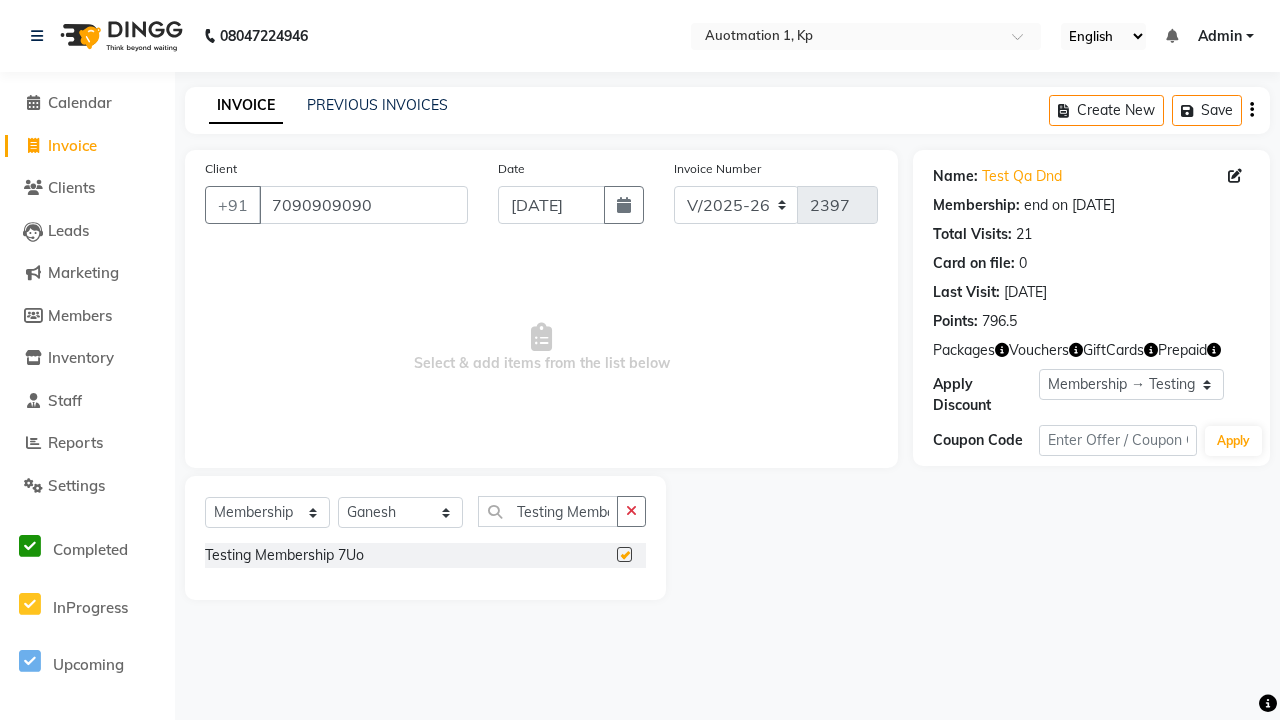 select on "select" 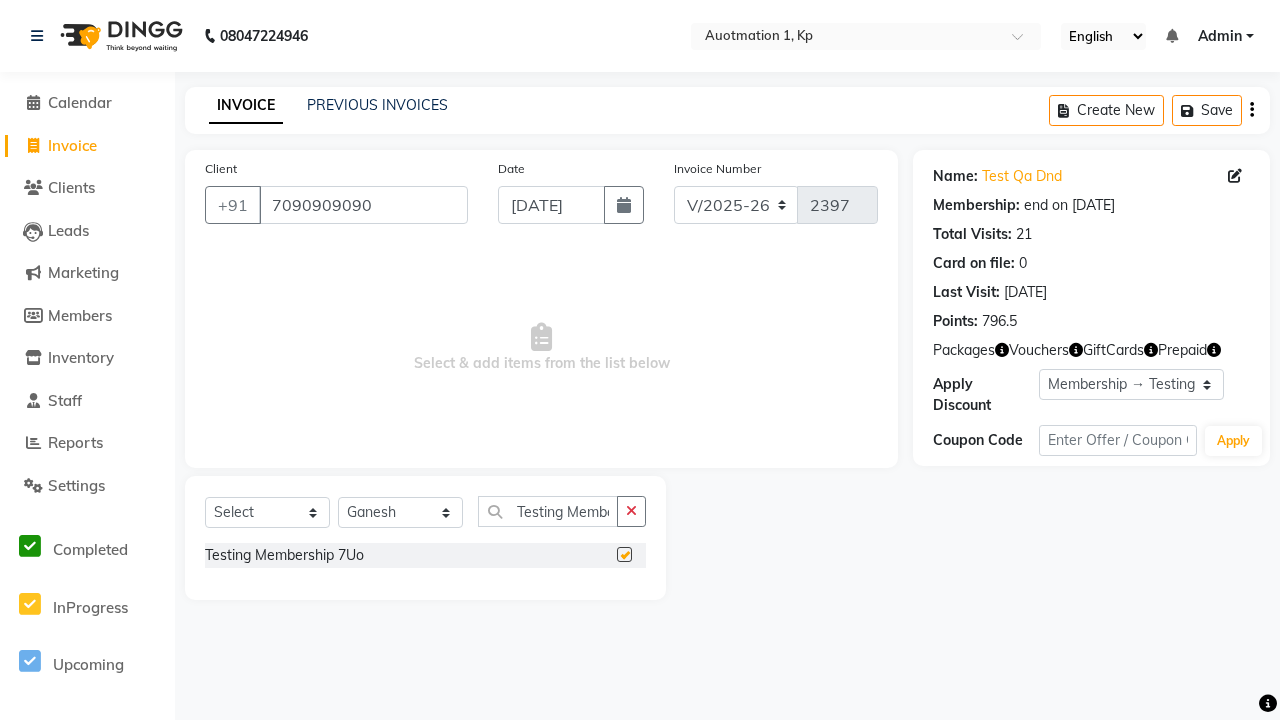 scroll, scrollTop: 0, scrollLeft: 0, axis: both 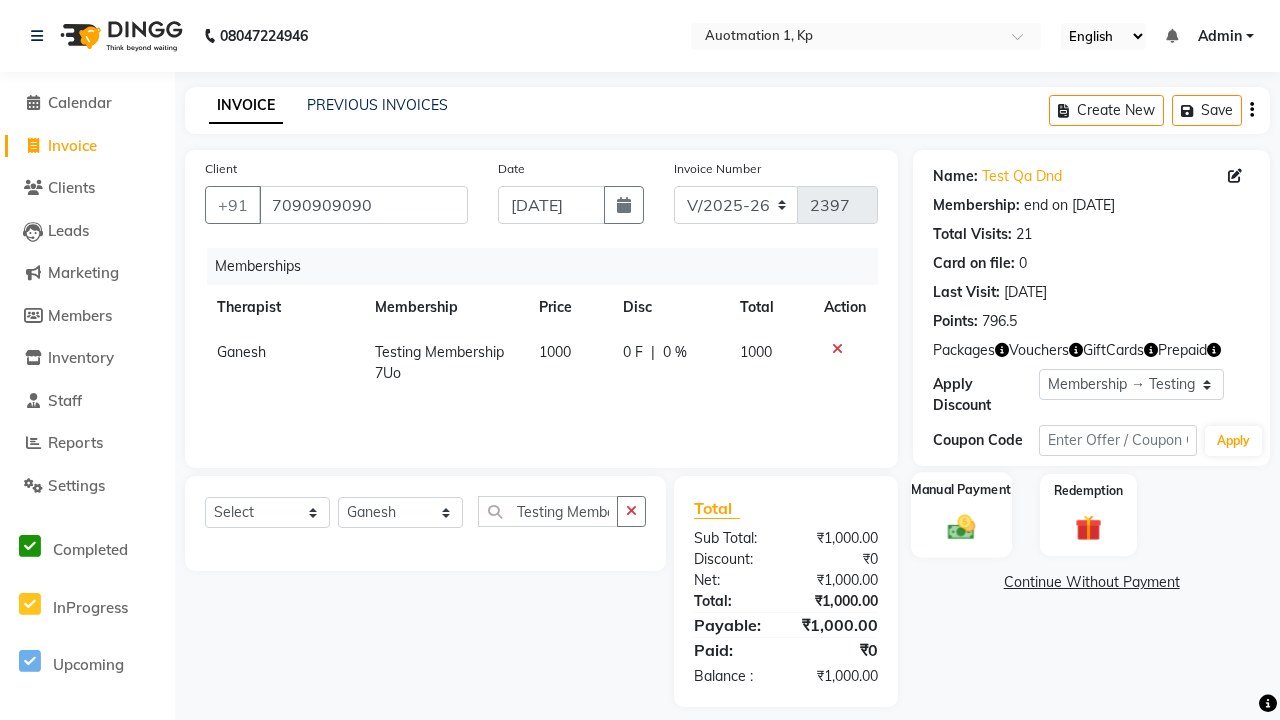 click 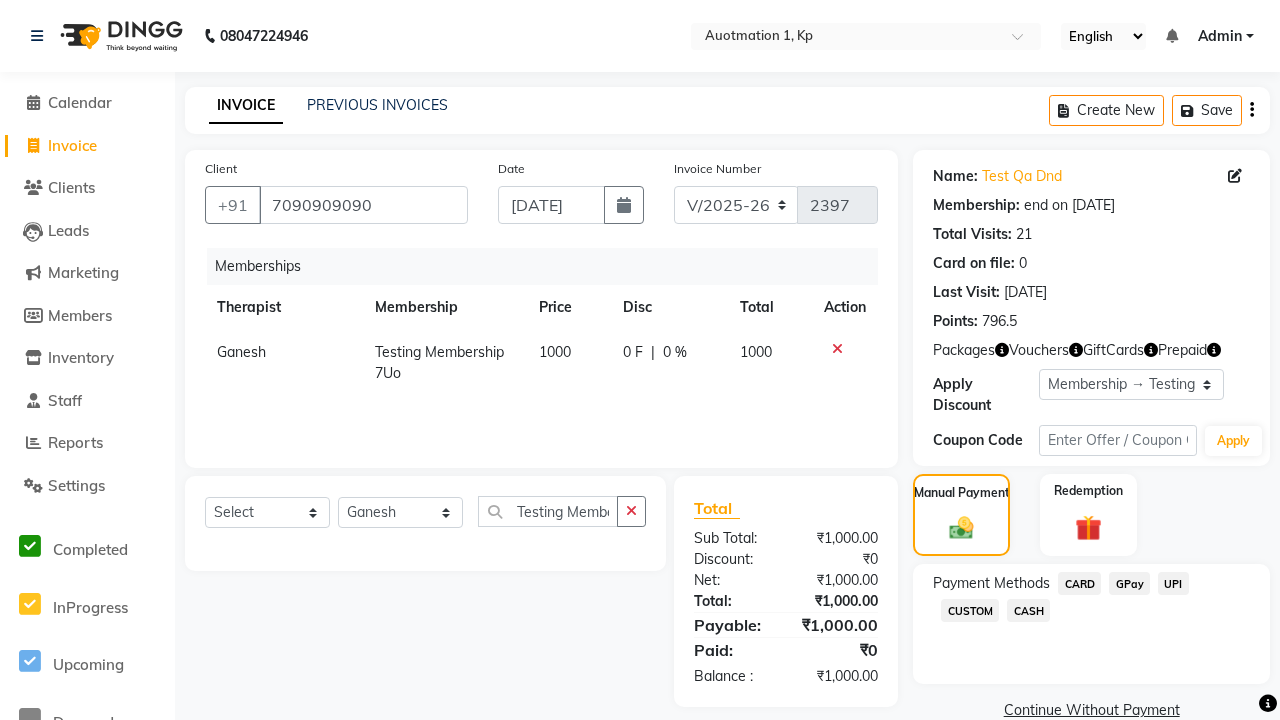 click on "CARD" 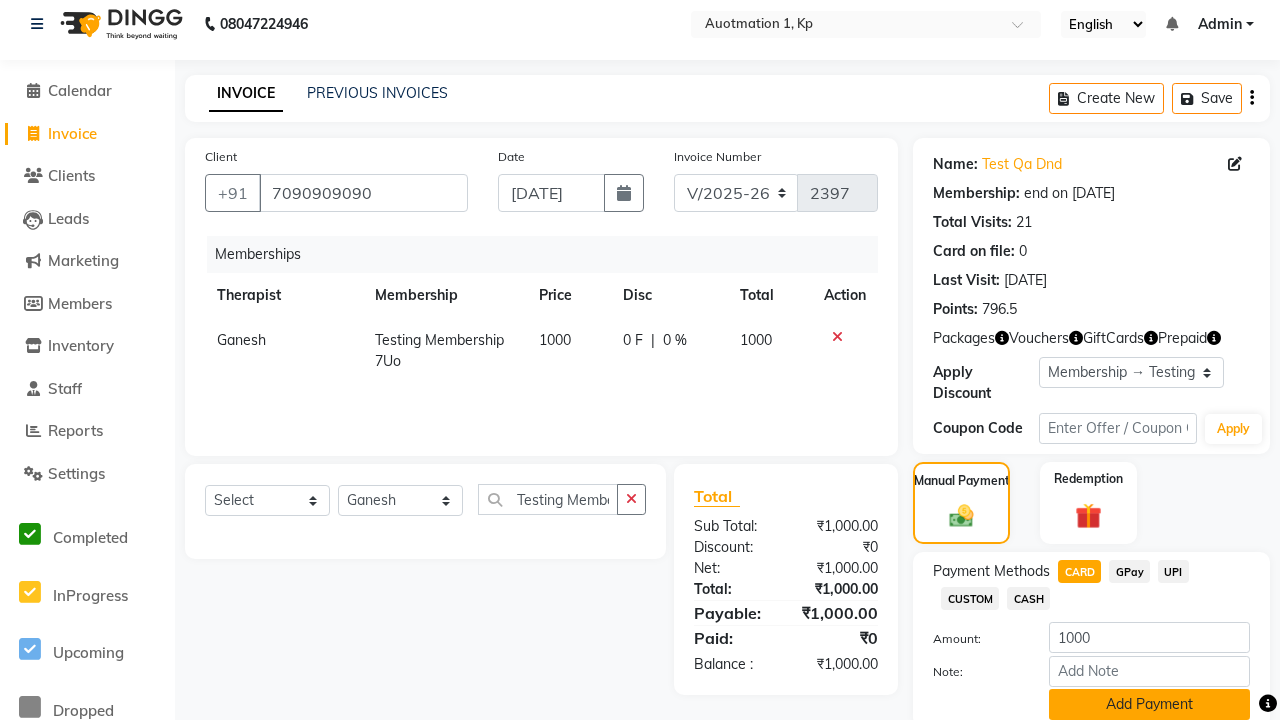 click on "Add Payment" 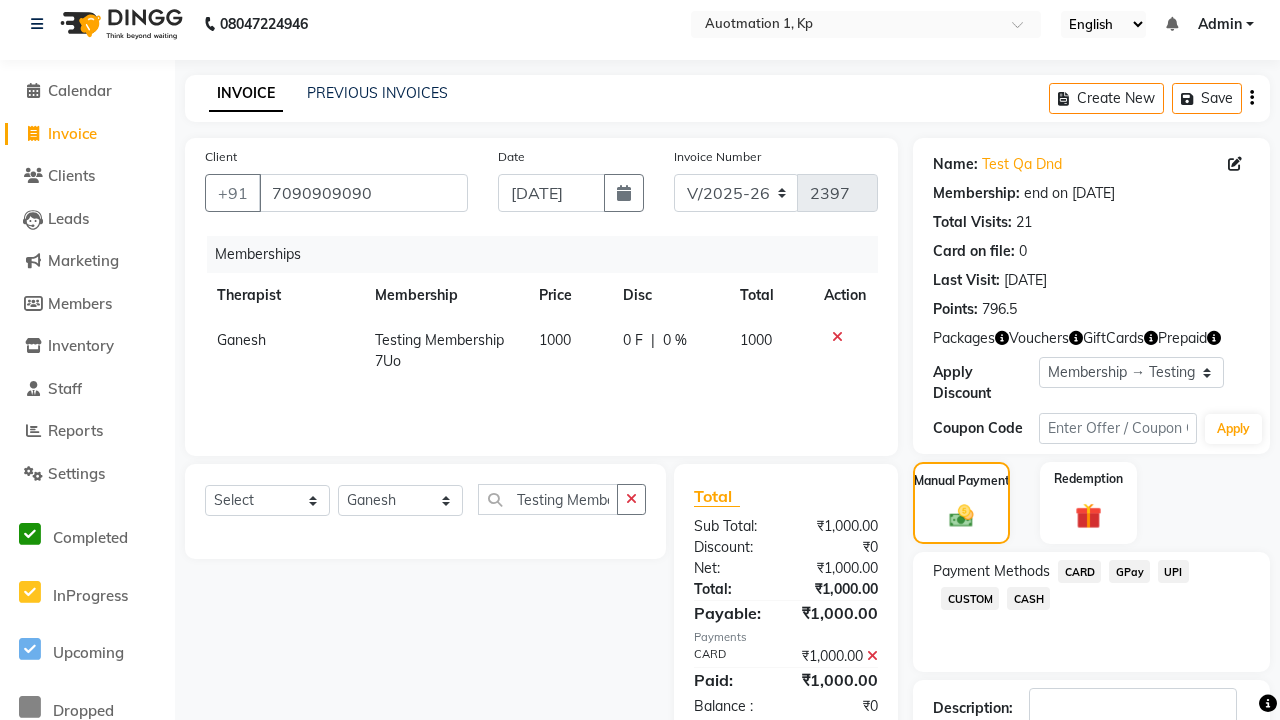 click 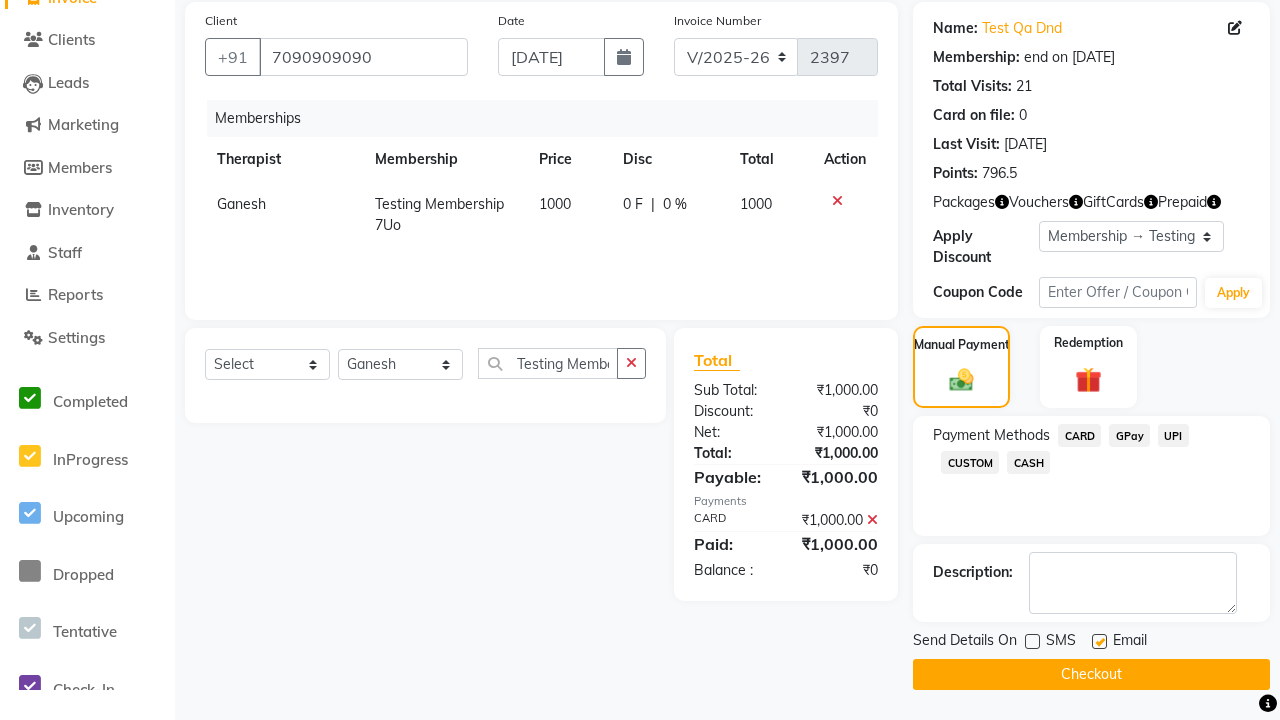 click 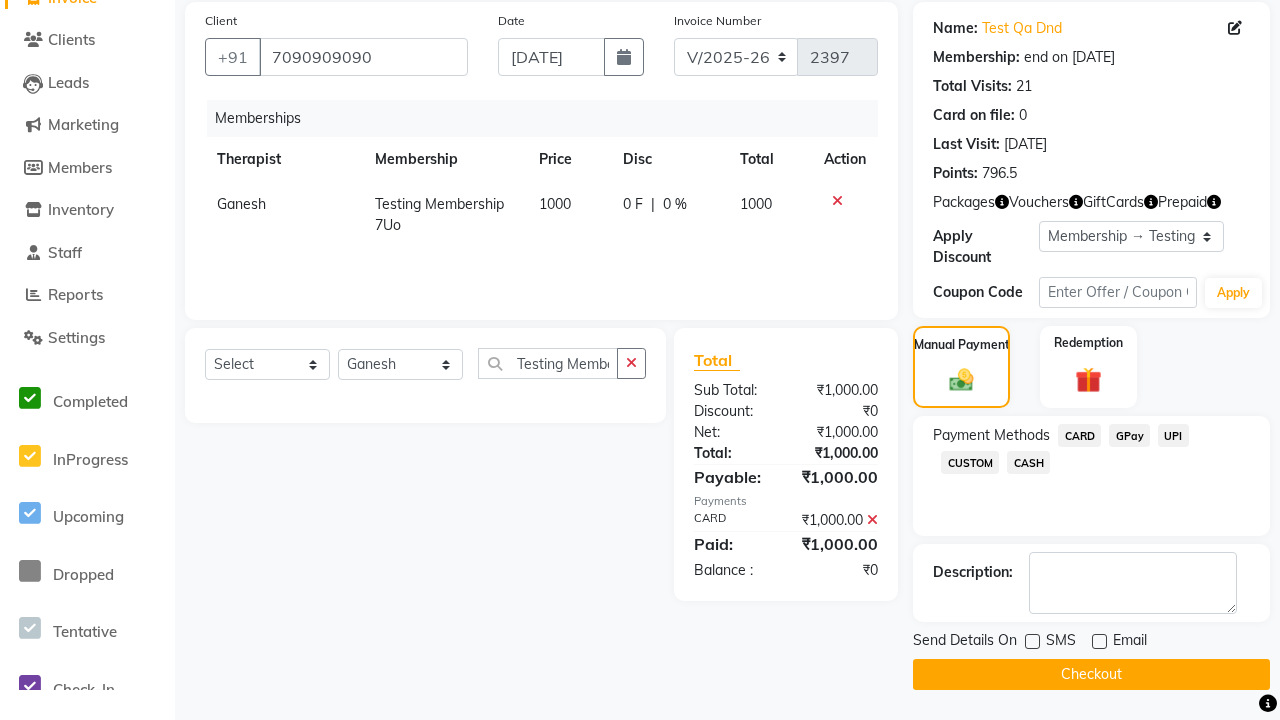 click on "Checkout" 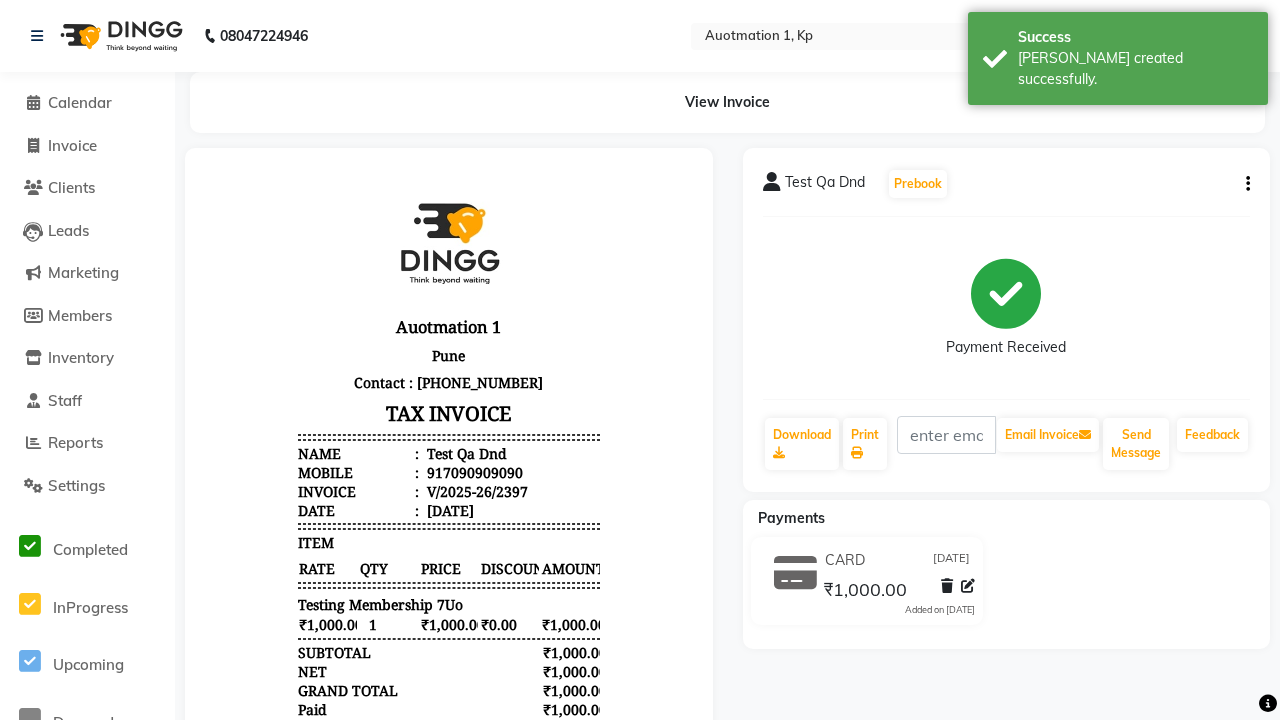scroll, scrollTop: 0, scrollLeft: 0, axis: both 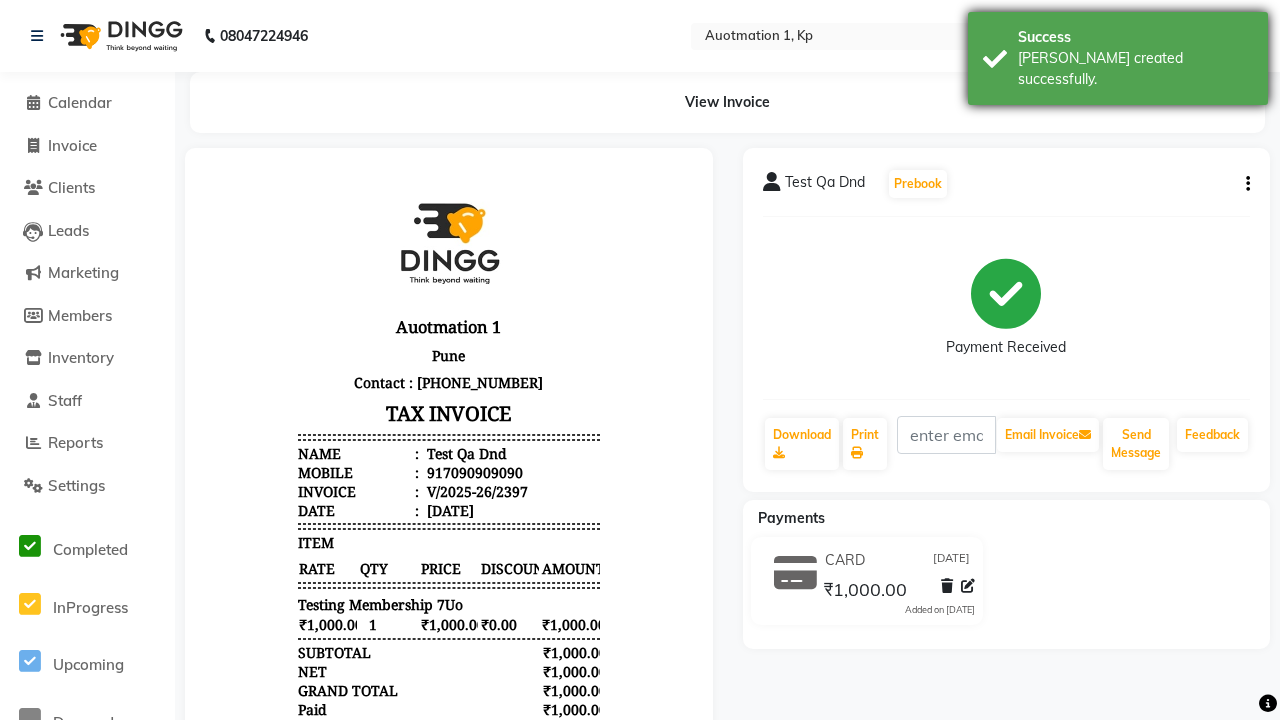 click on "[PERSON_NAME] created successfully." at bounding box center (1135, 69) 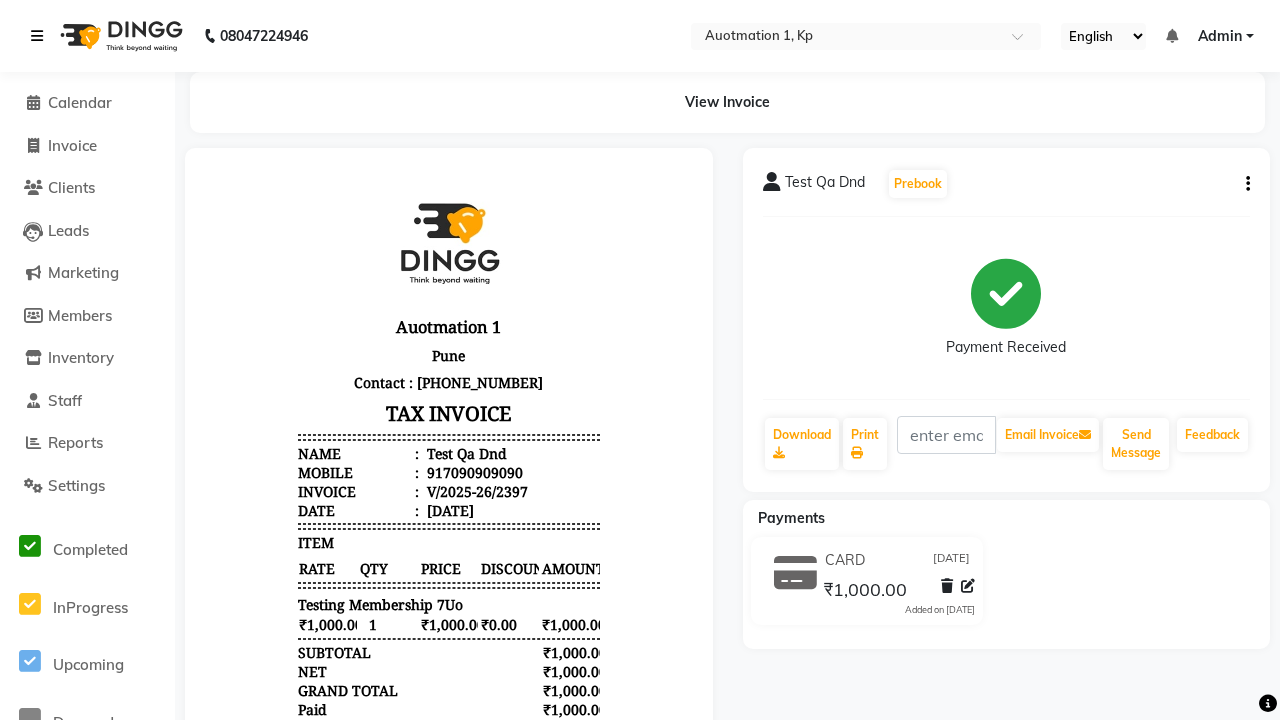 click at bounding box center (37, 36) 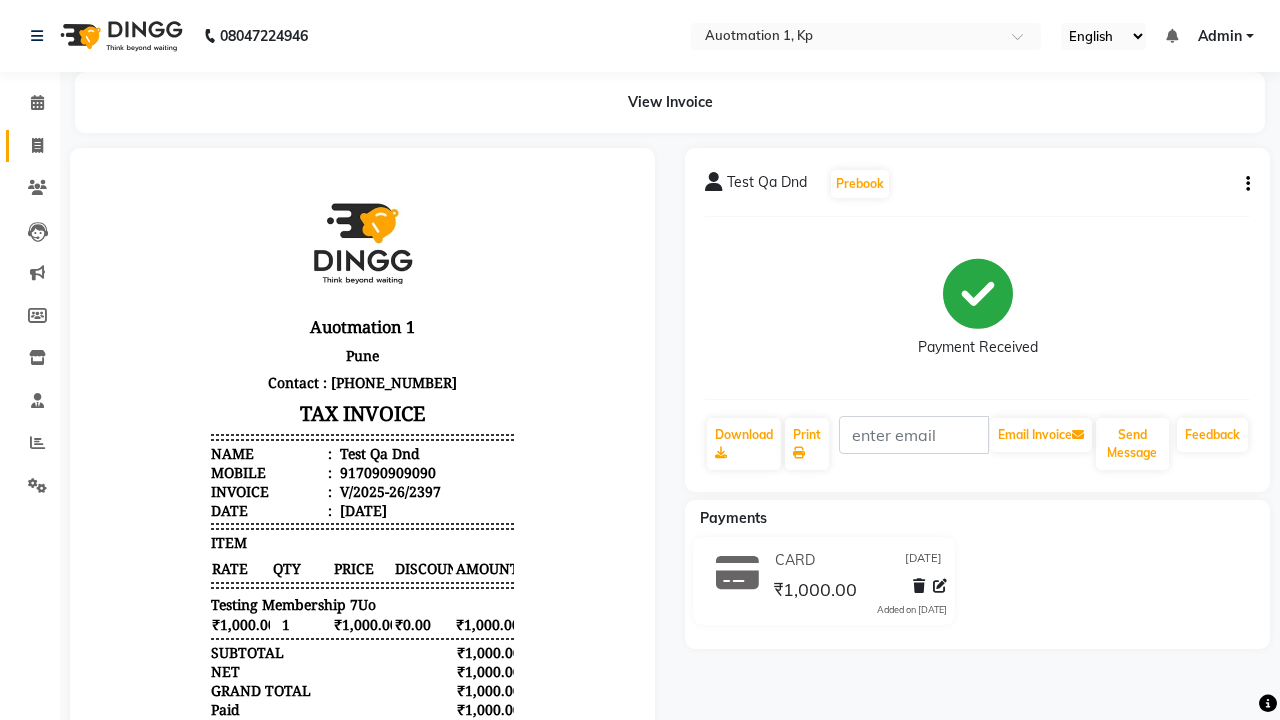click 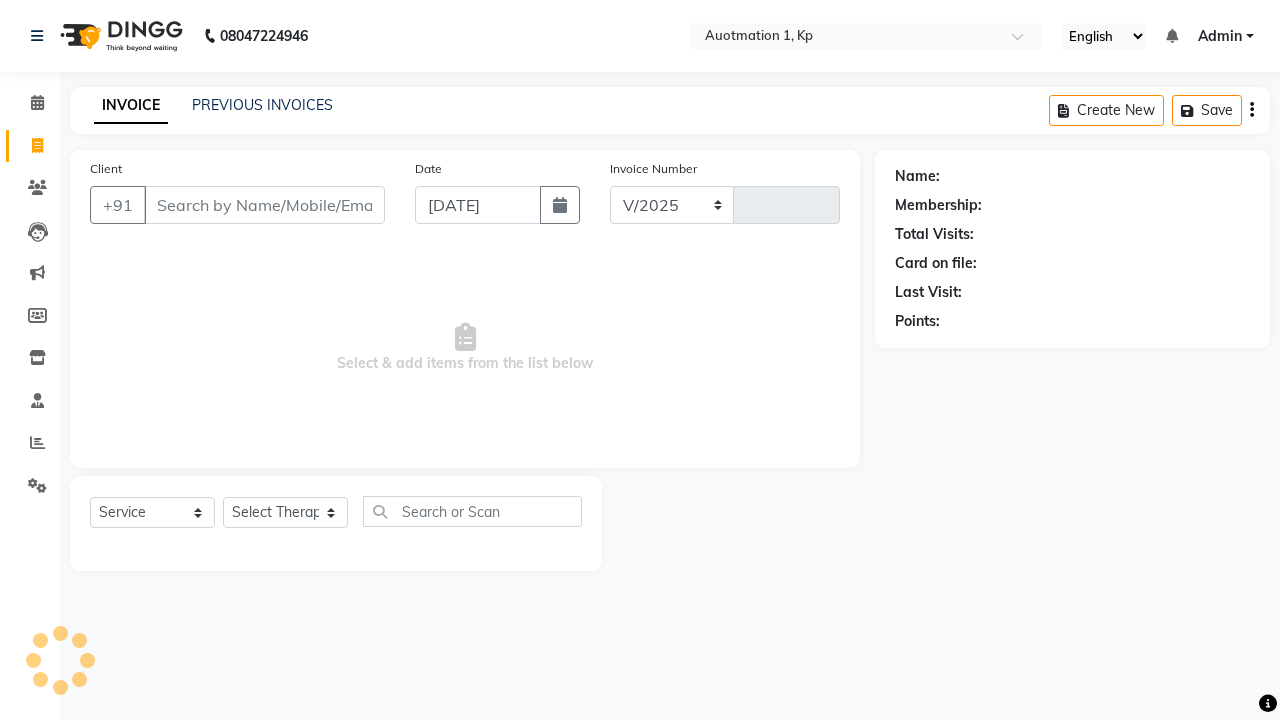 select on "150" 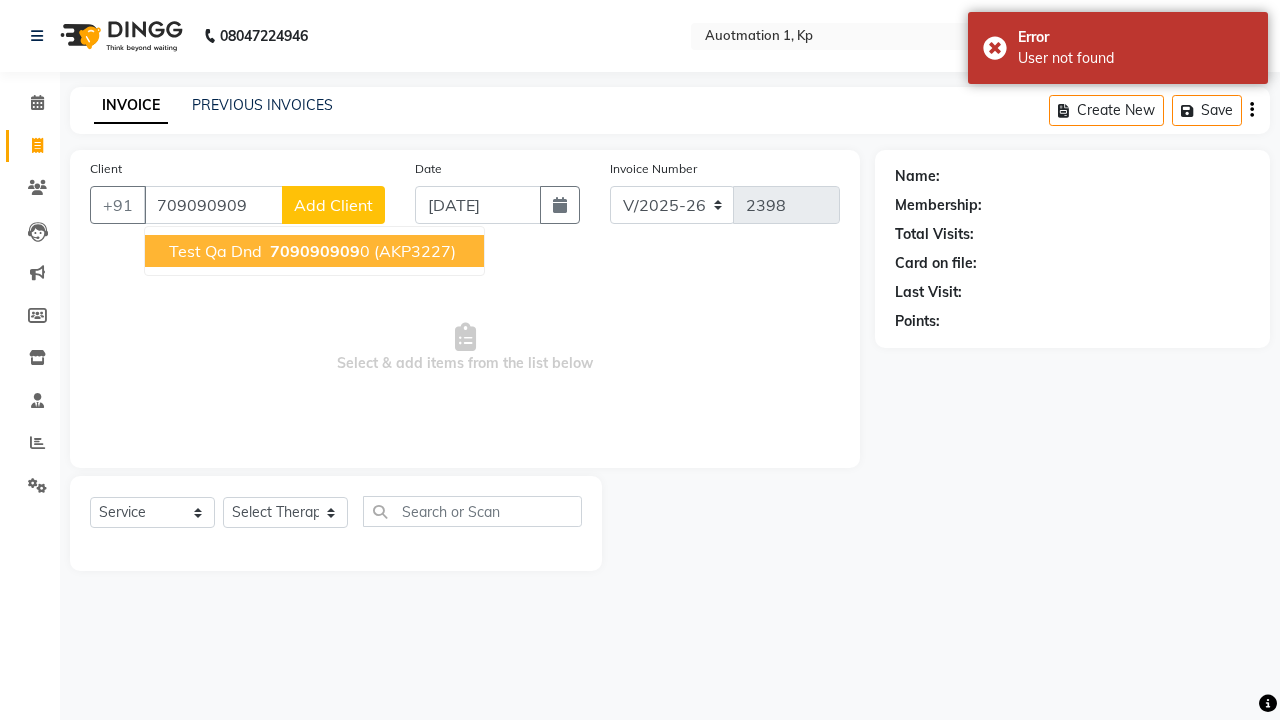 click on "709090909" at bounding box center [315, 251] 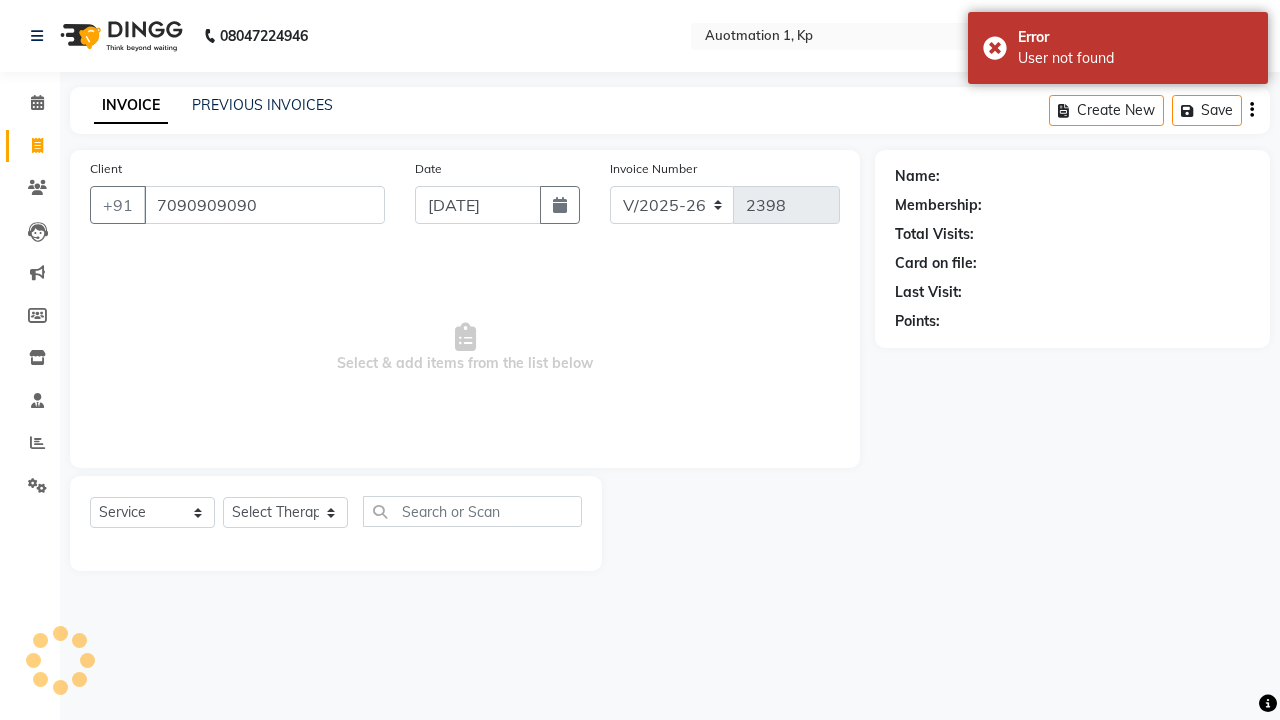 type on "7090909090" 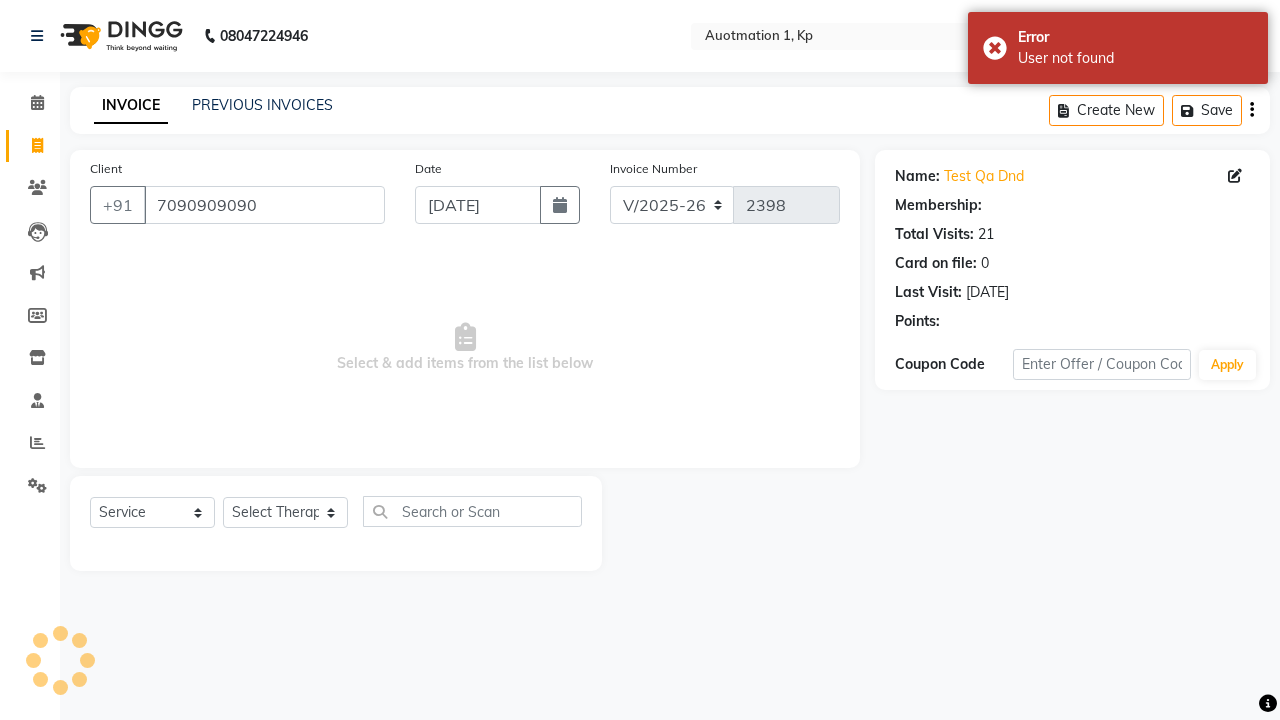 select on "1: Object" 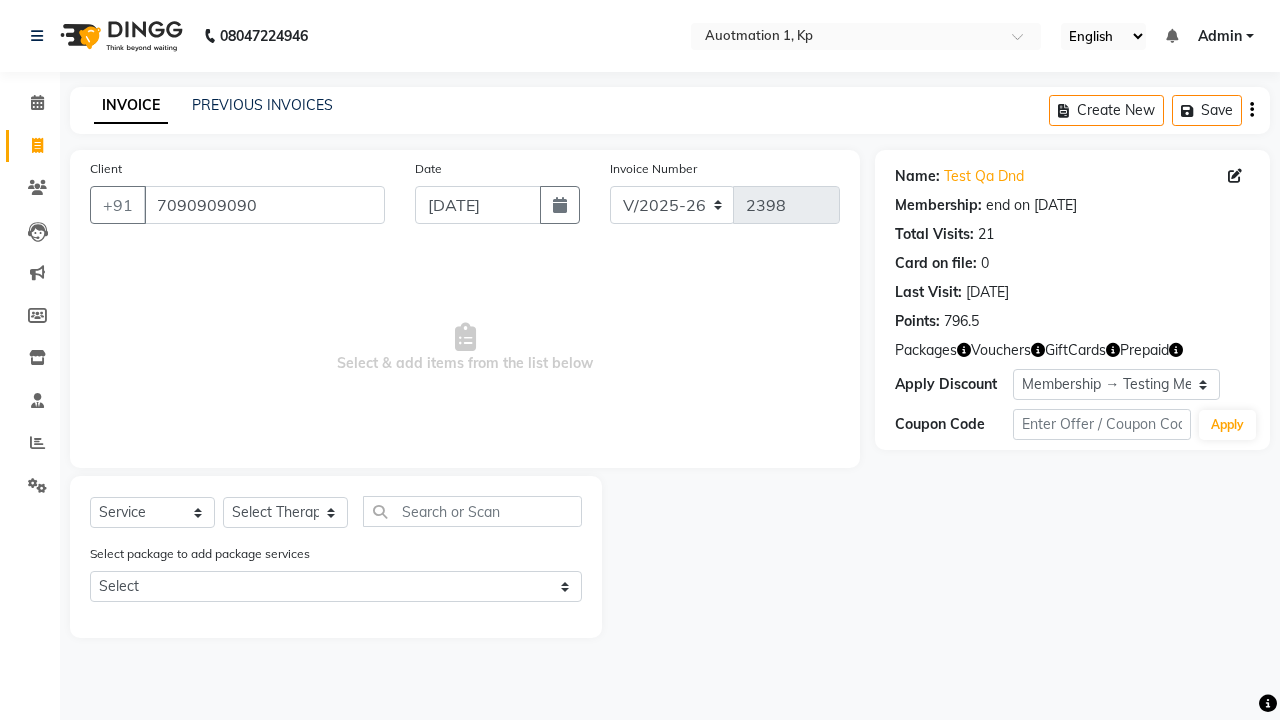 select on "2102" 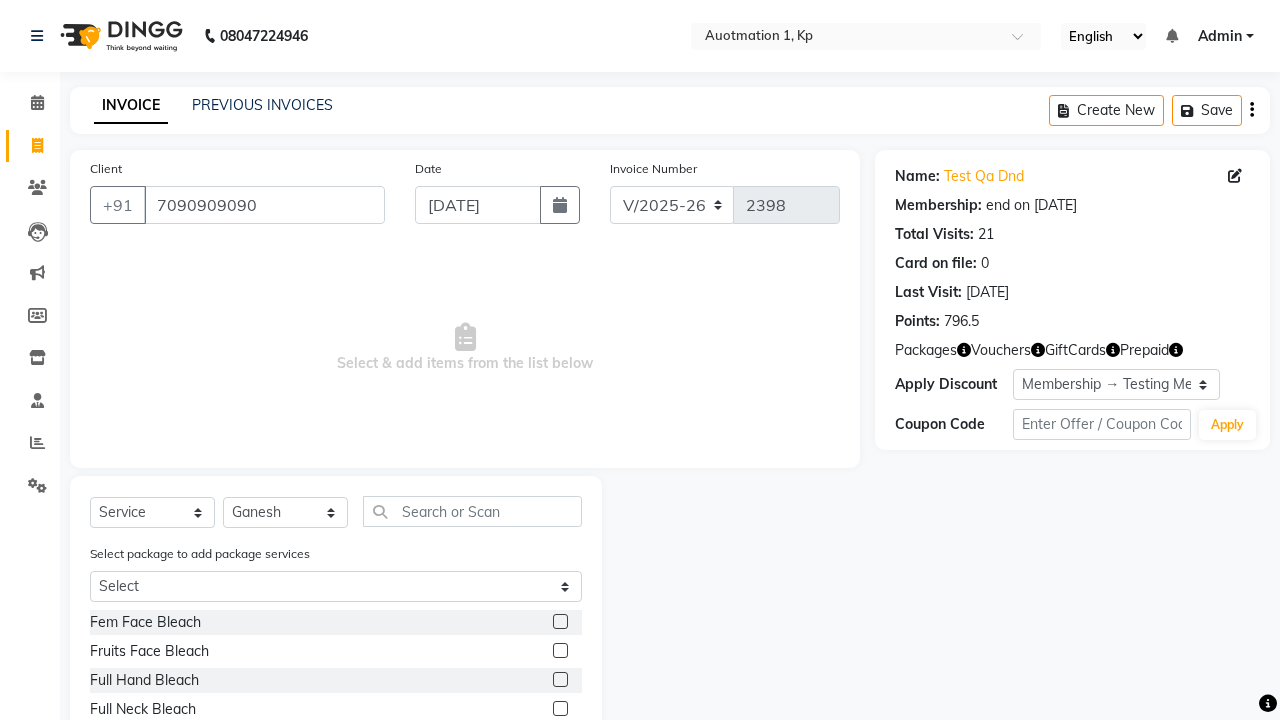 click 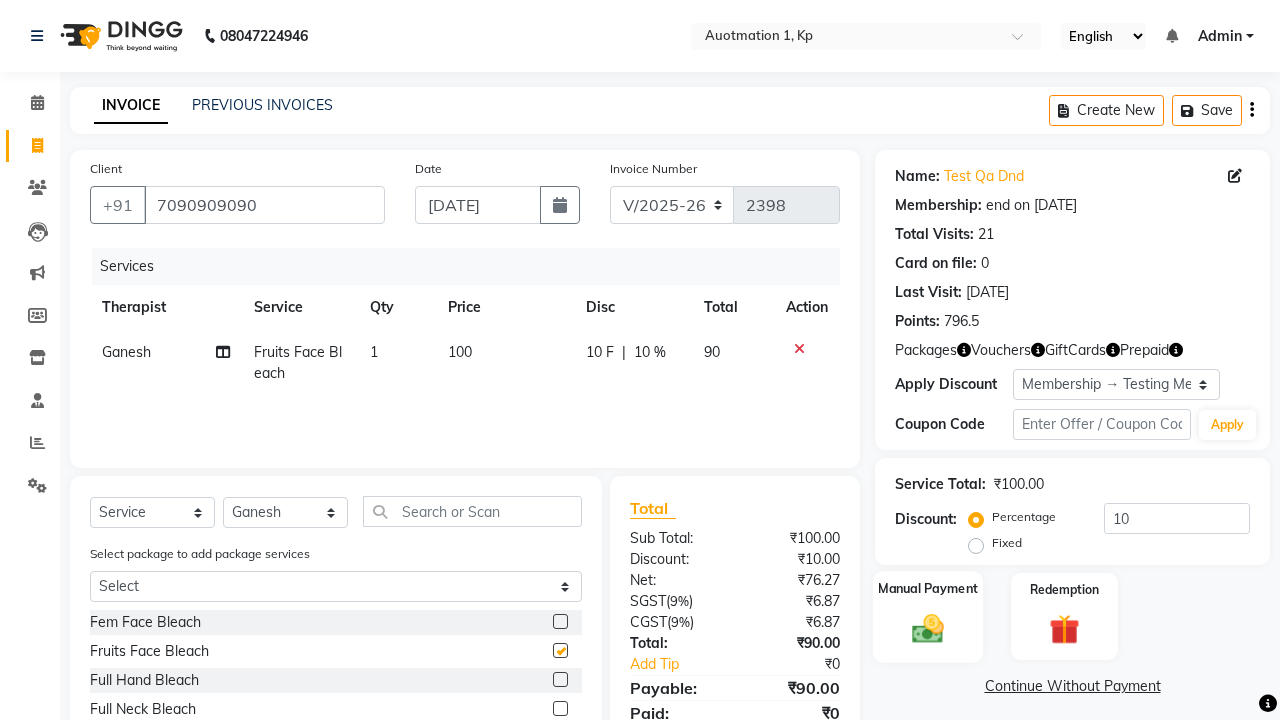 click 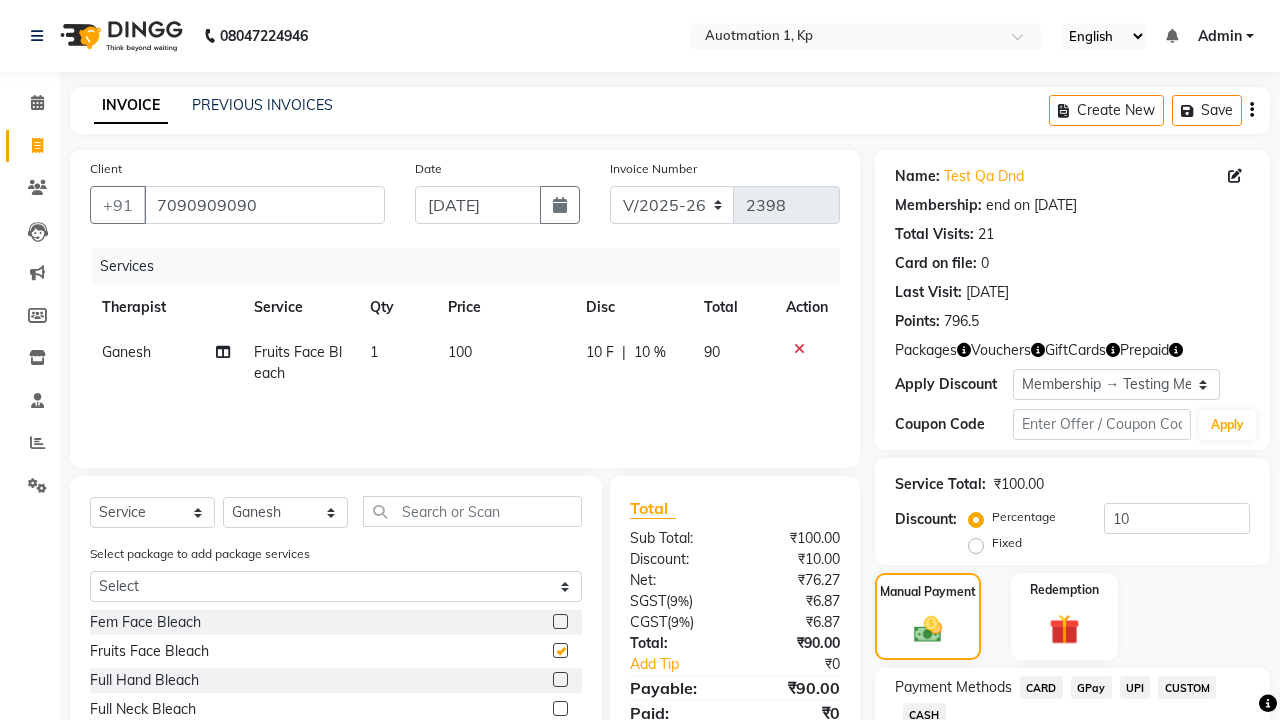 click on "CARD" 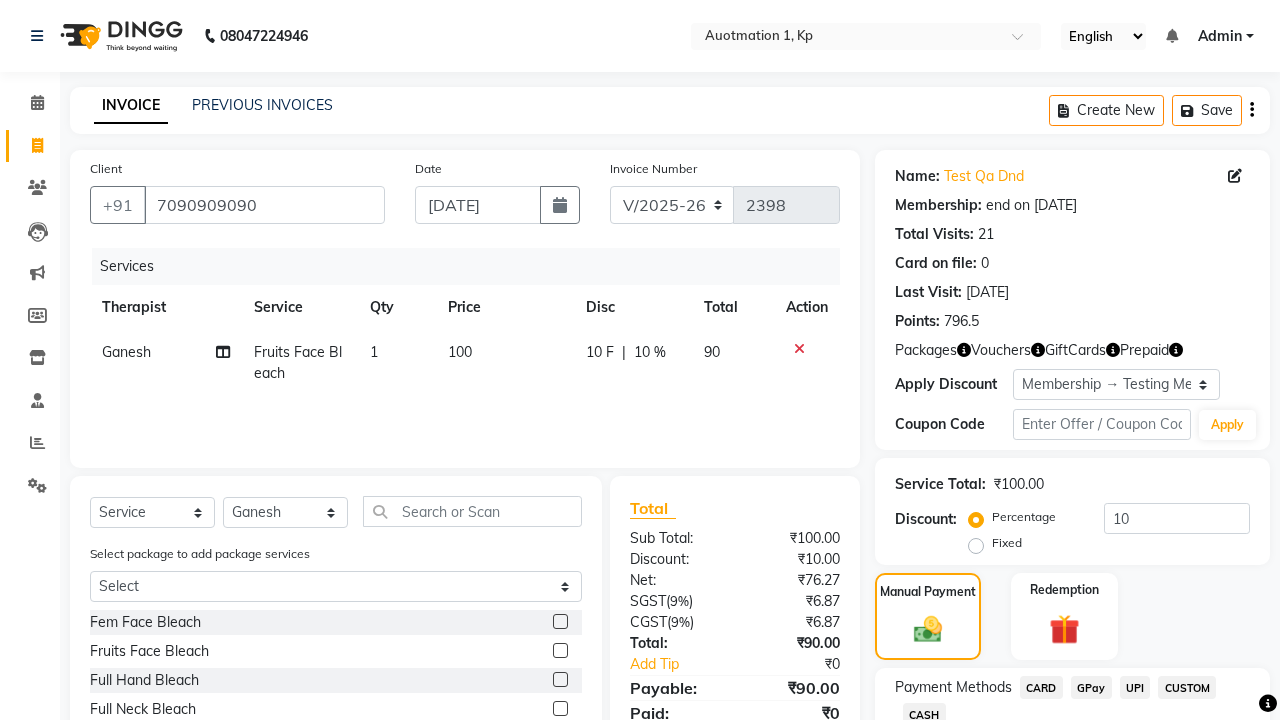 checkbox on "false" 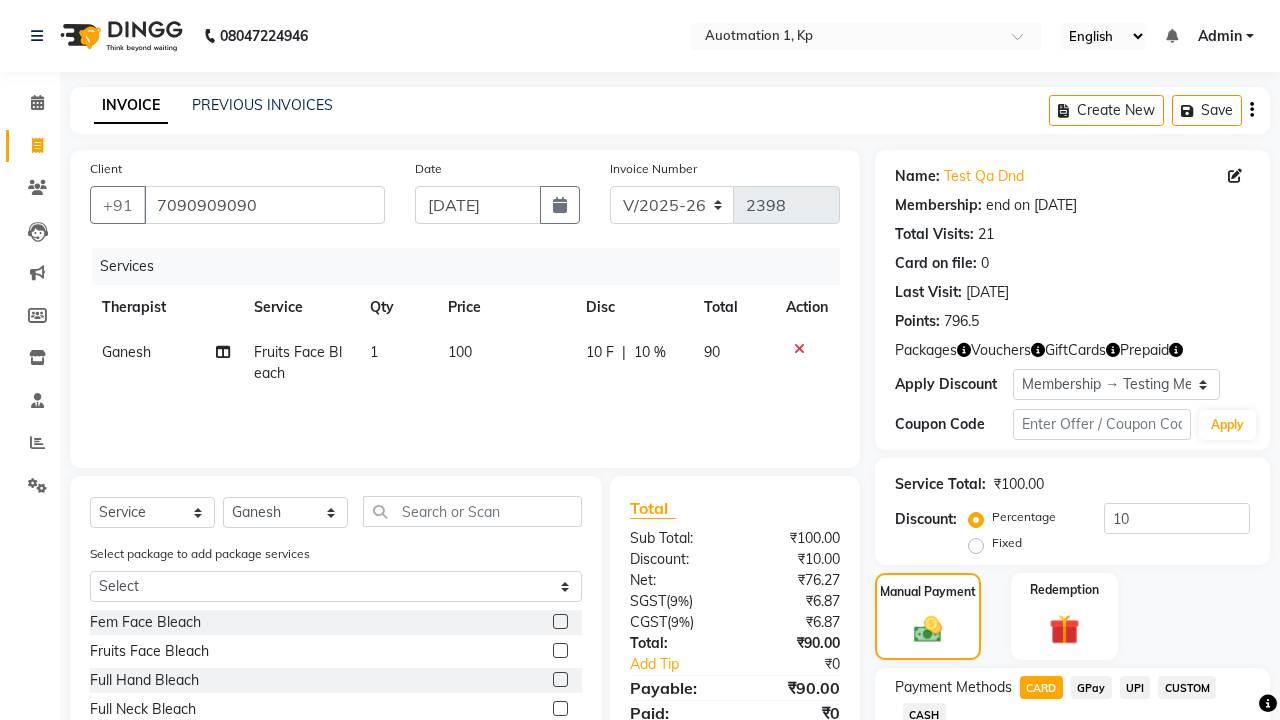 scroll, scrollTop: 195, scrollLeft: 0, axis: vertical 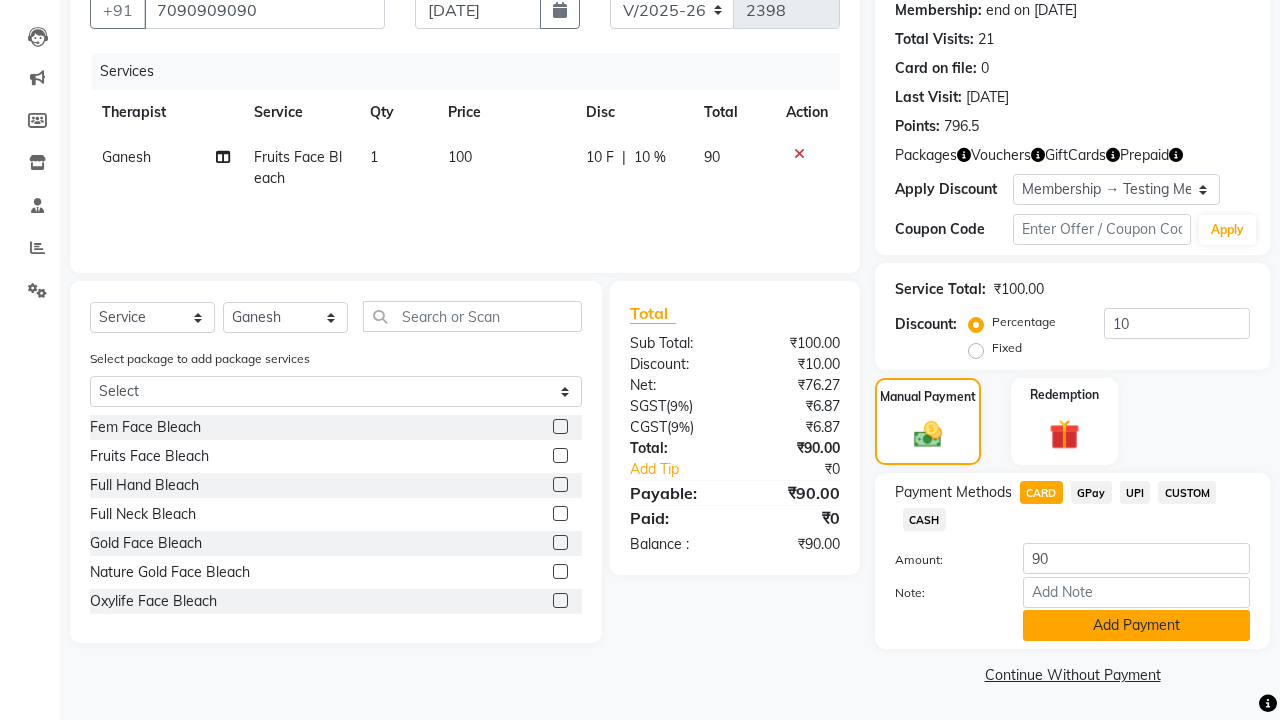 click on "Add Payment" 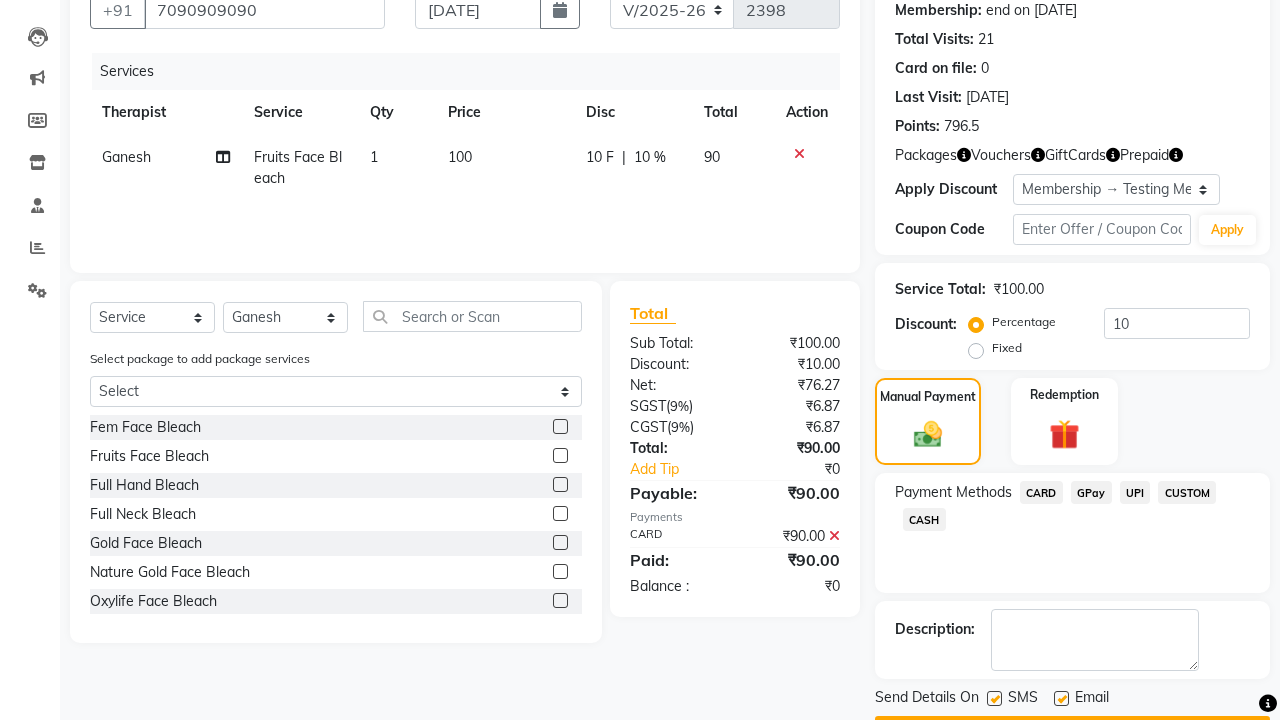 click 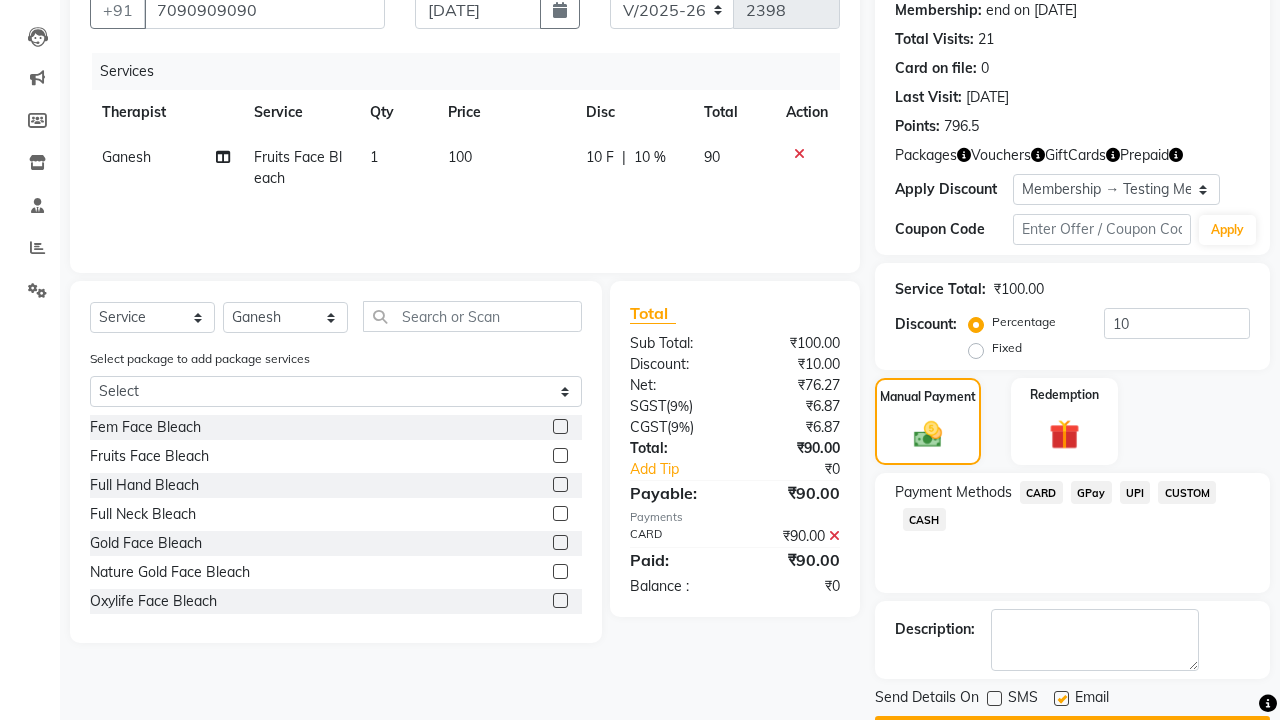 click 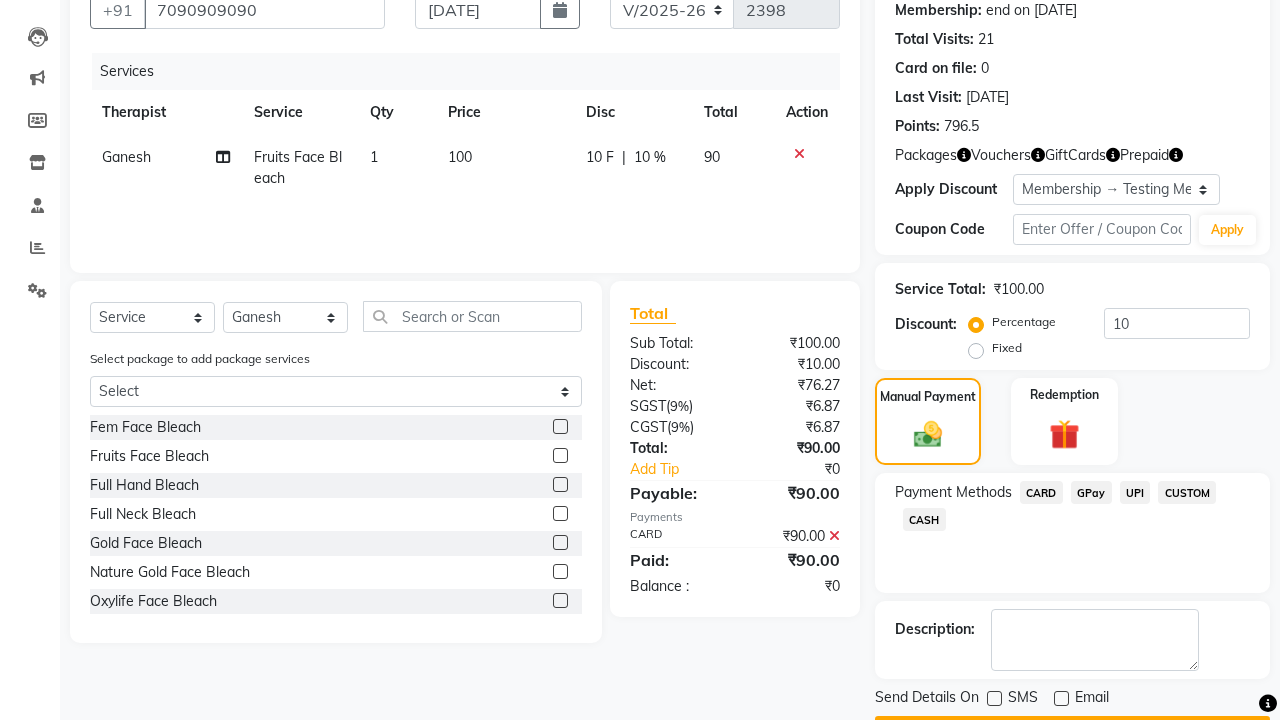click on "Checkout" 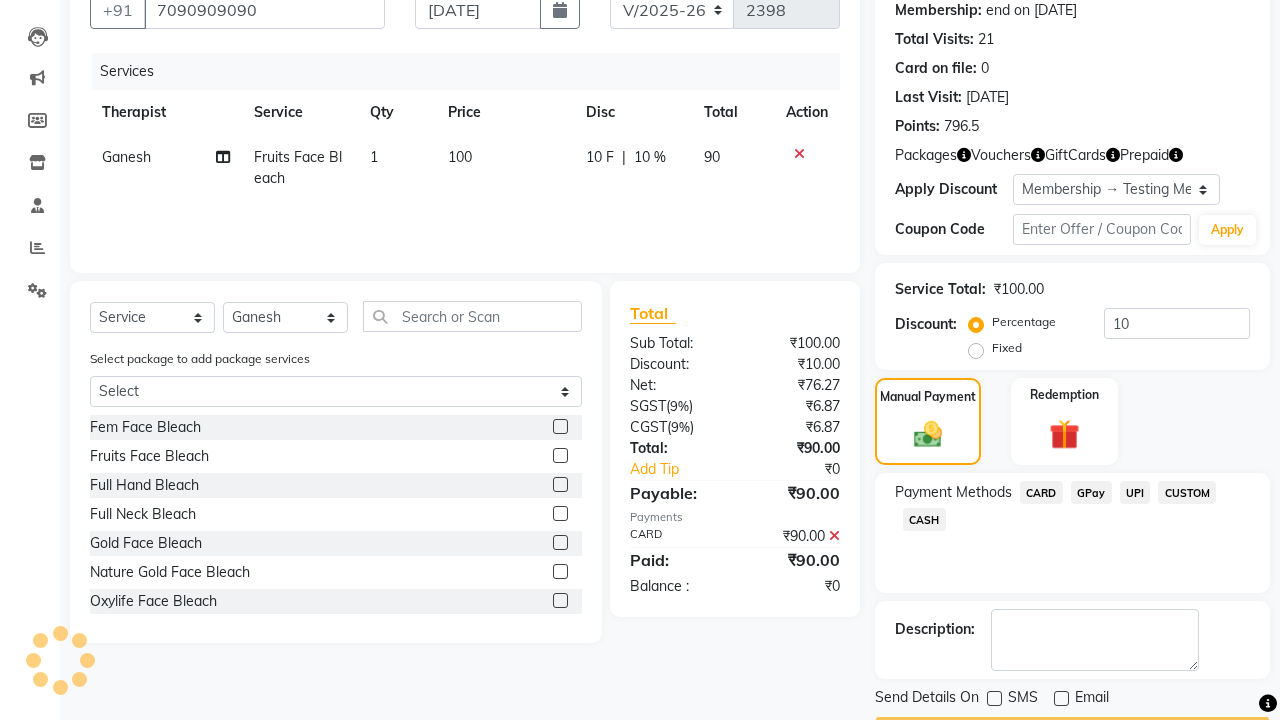 scroll, scrollTop: 222, scrollLeft: 0, axis: vertical 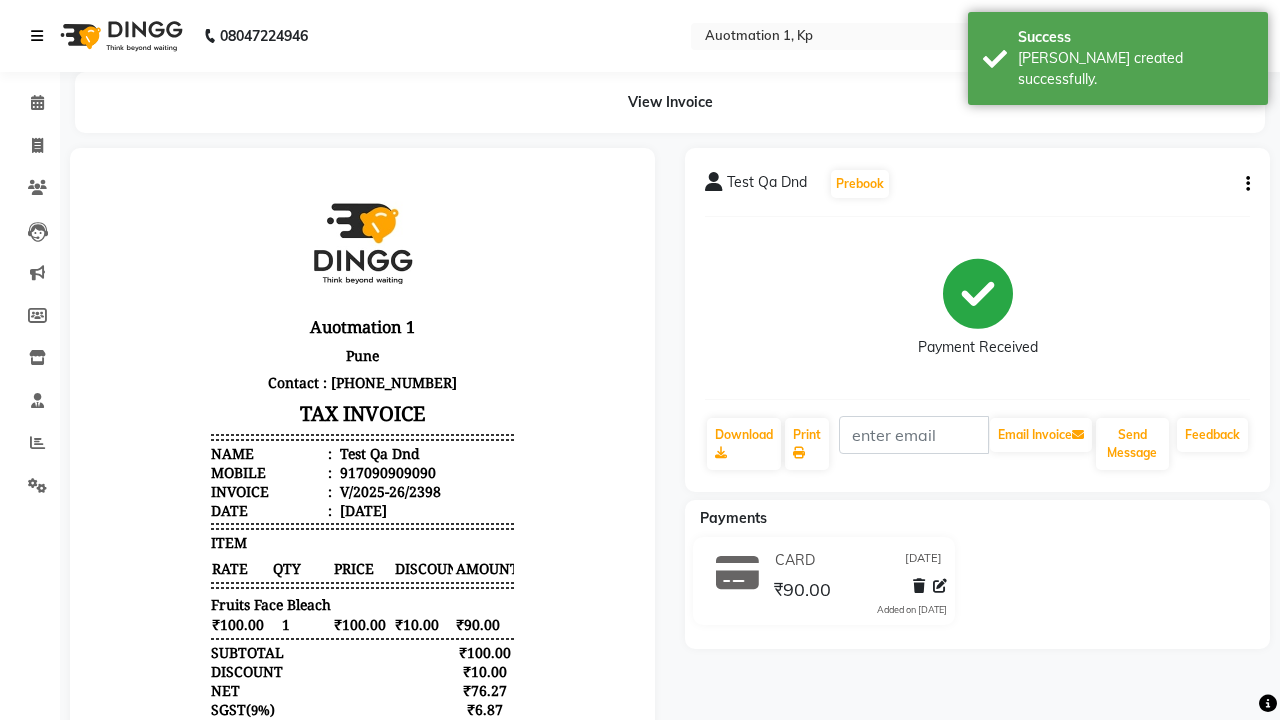 click on "[PERSON_NAME] created successfully." at bounding box center [1135, 69] 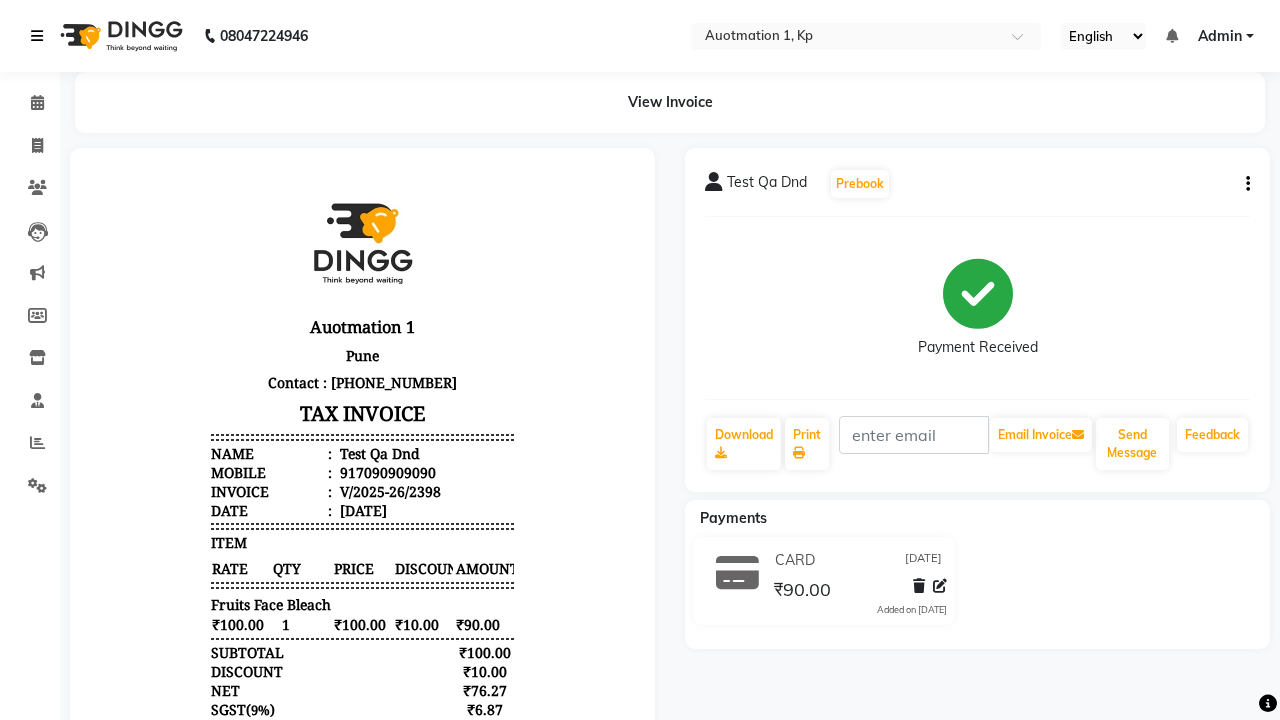click at bounding box center (37, 36) 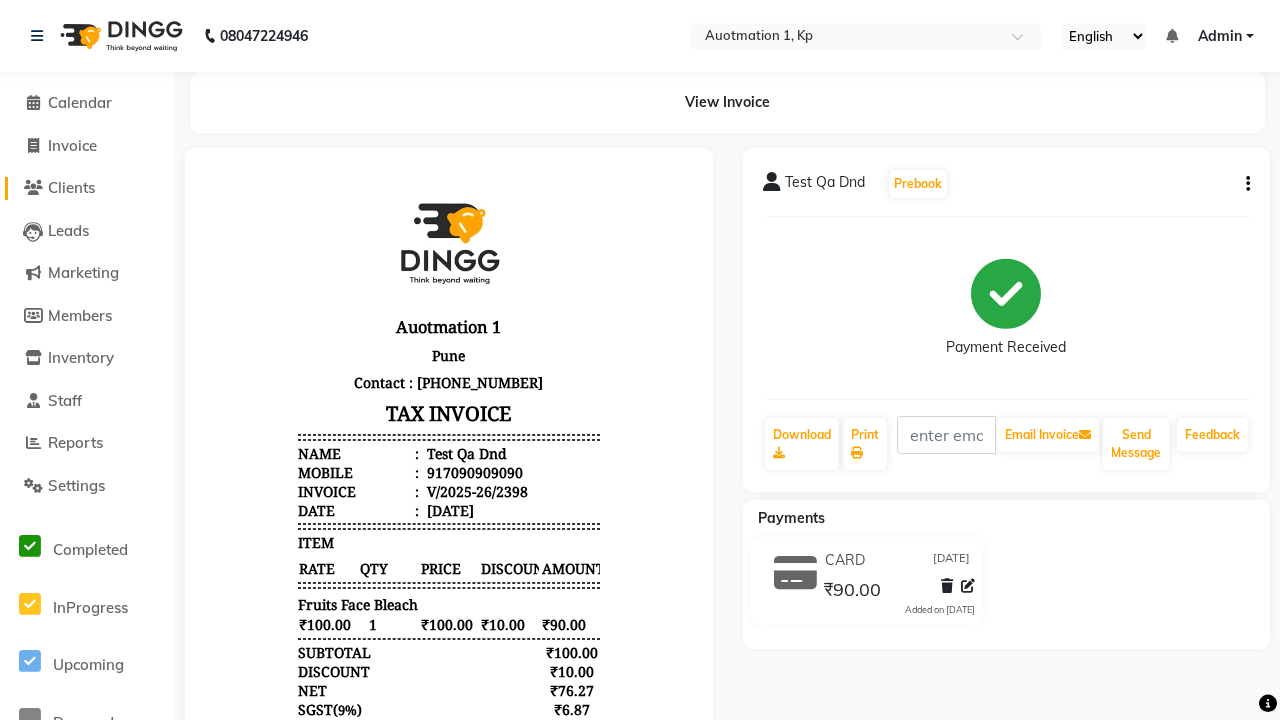 click on "Clients" 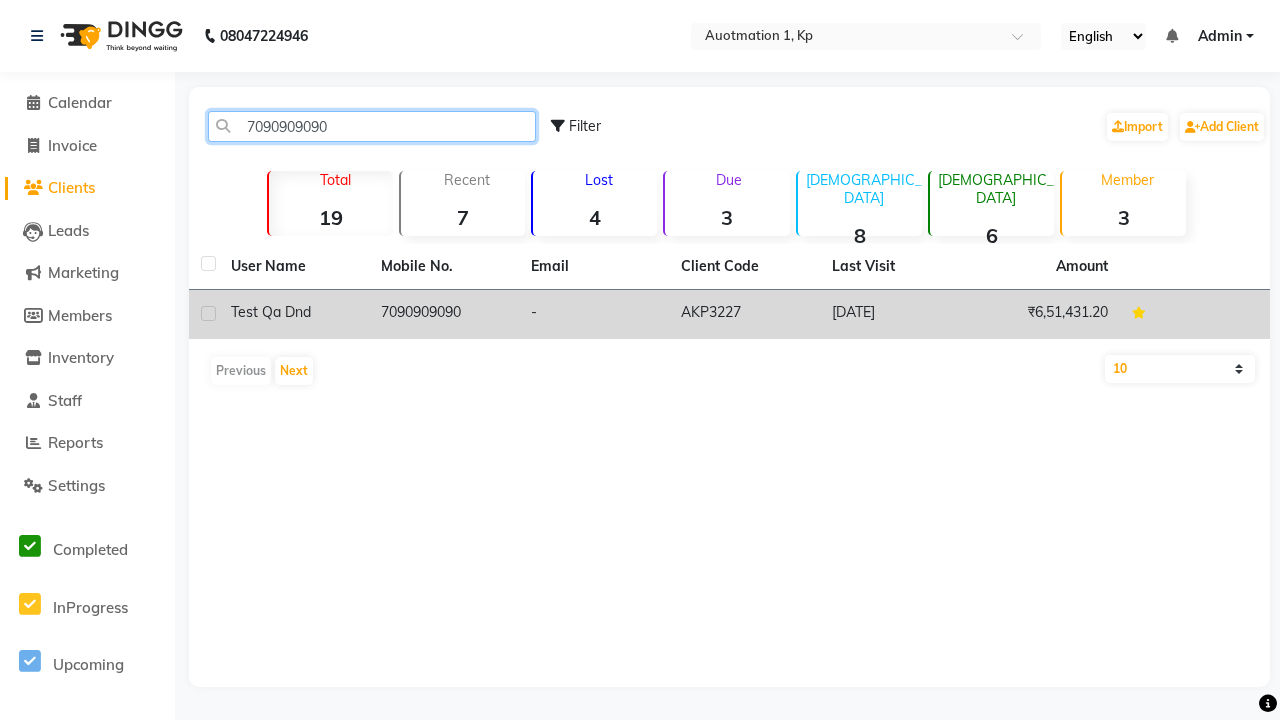 type on "7090909090" 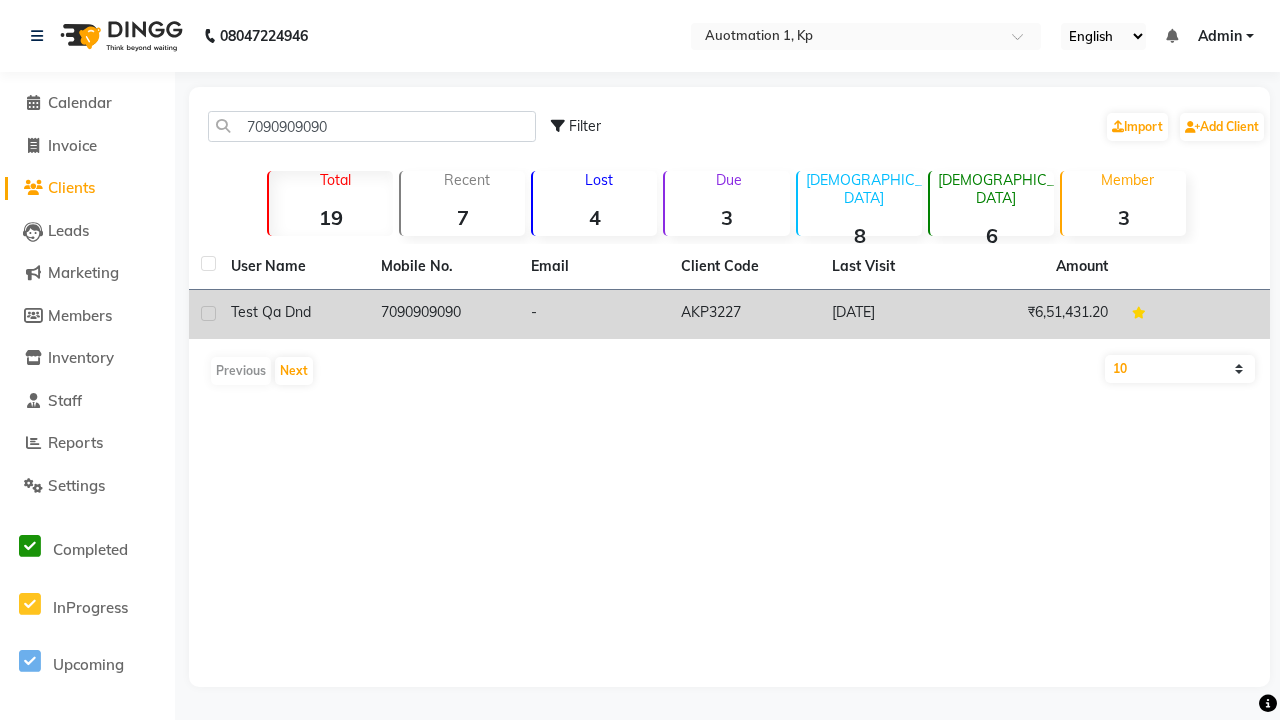 click on "7090909090" 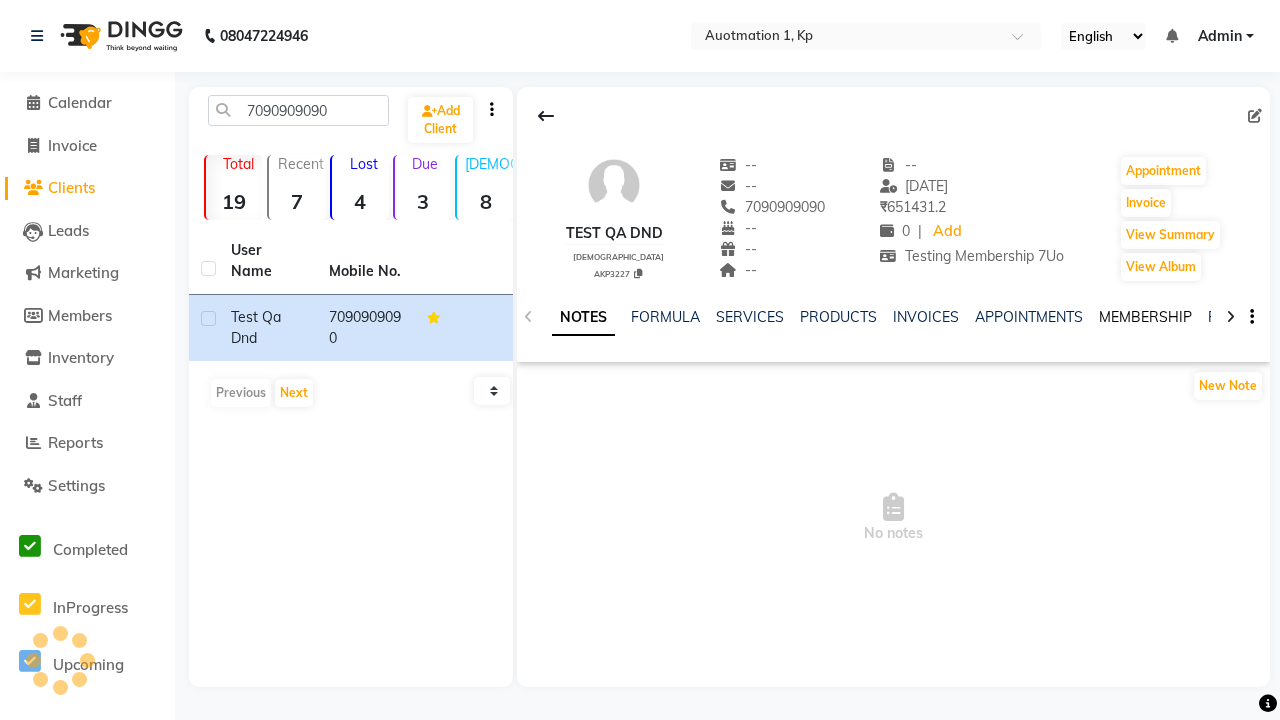 click on "MEMBERSHIP" 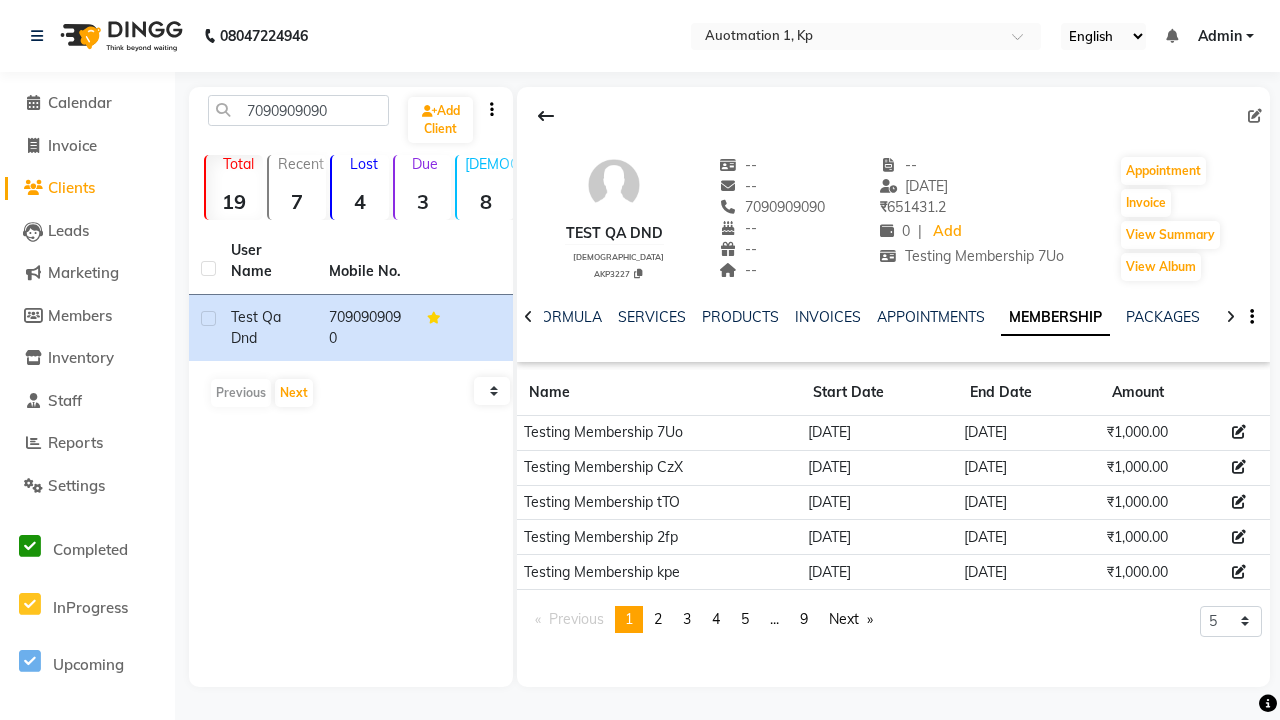 click 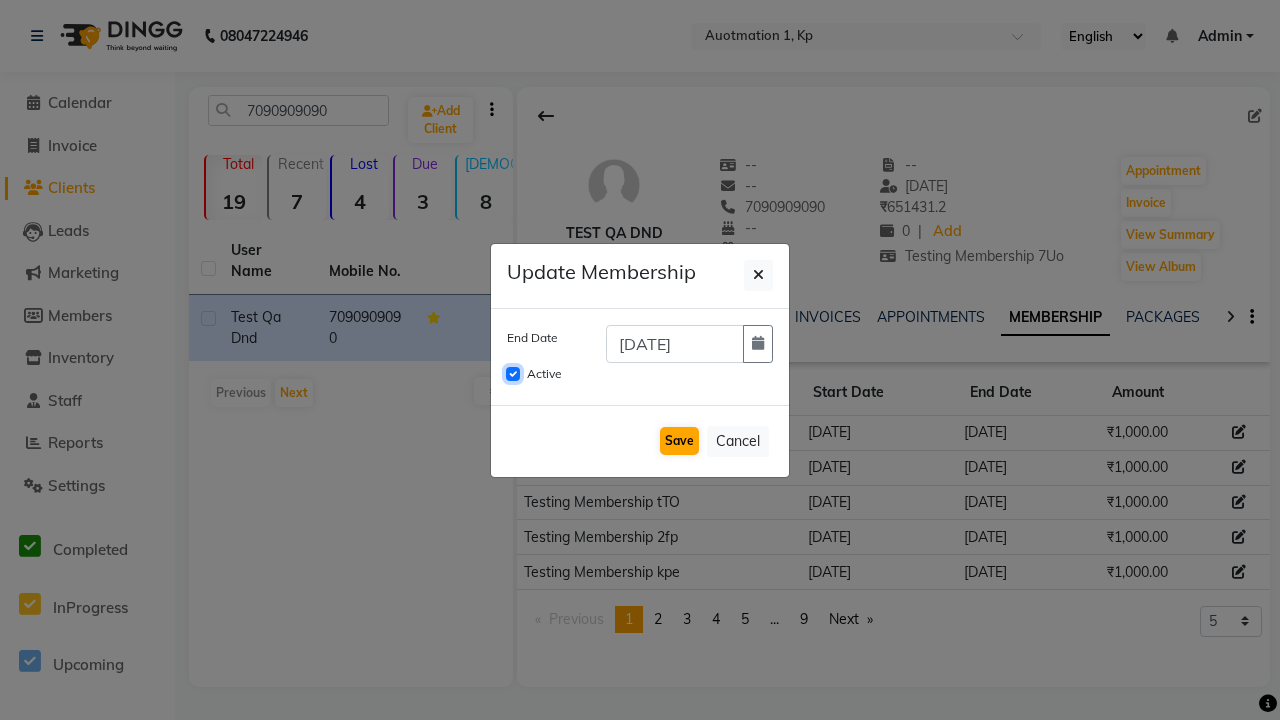 click on "Active" at bounding box center [513, 374] 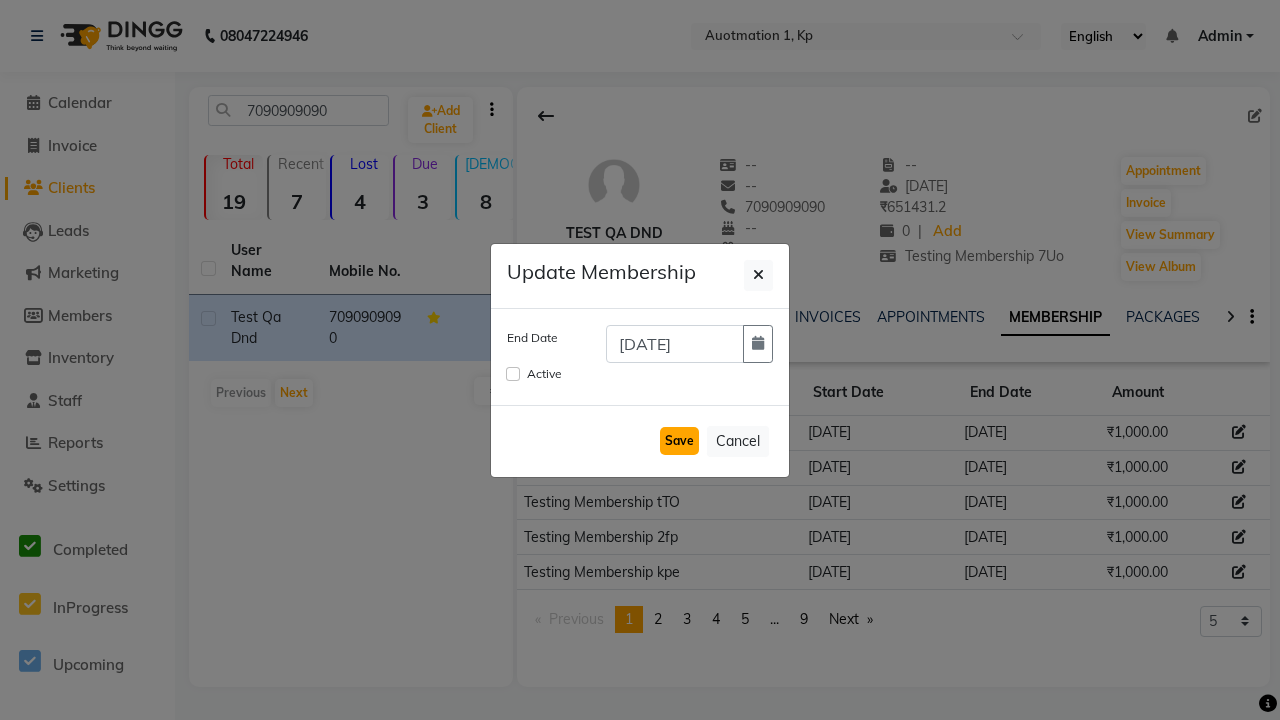click on "Save" 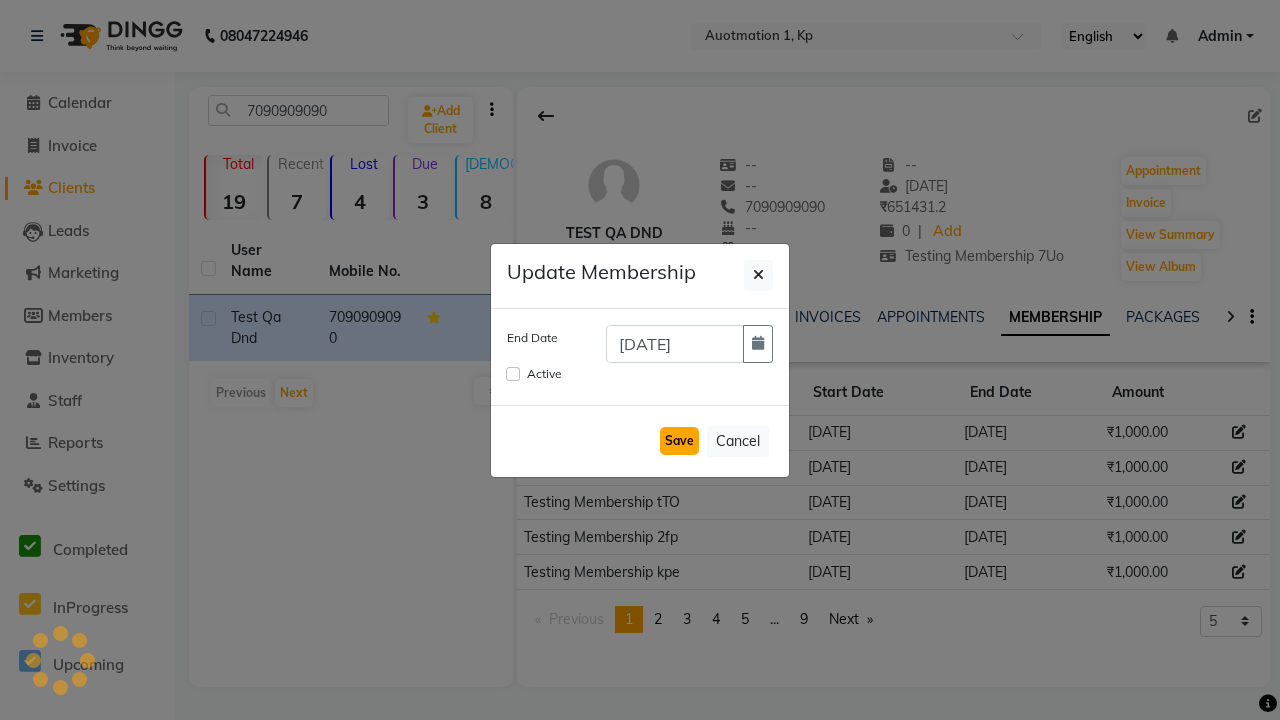 type 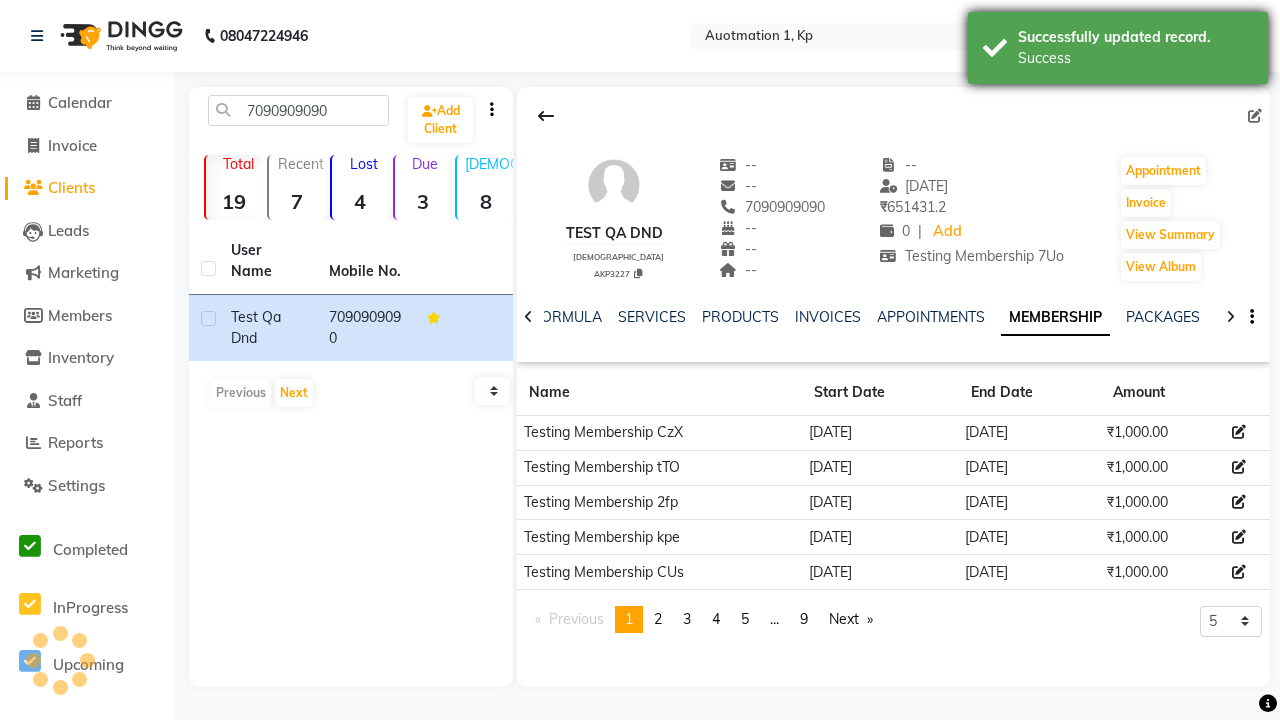 click on "Success" at bounding box center [1135, 58] 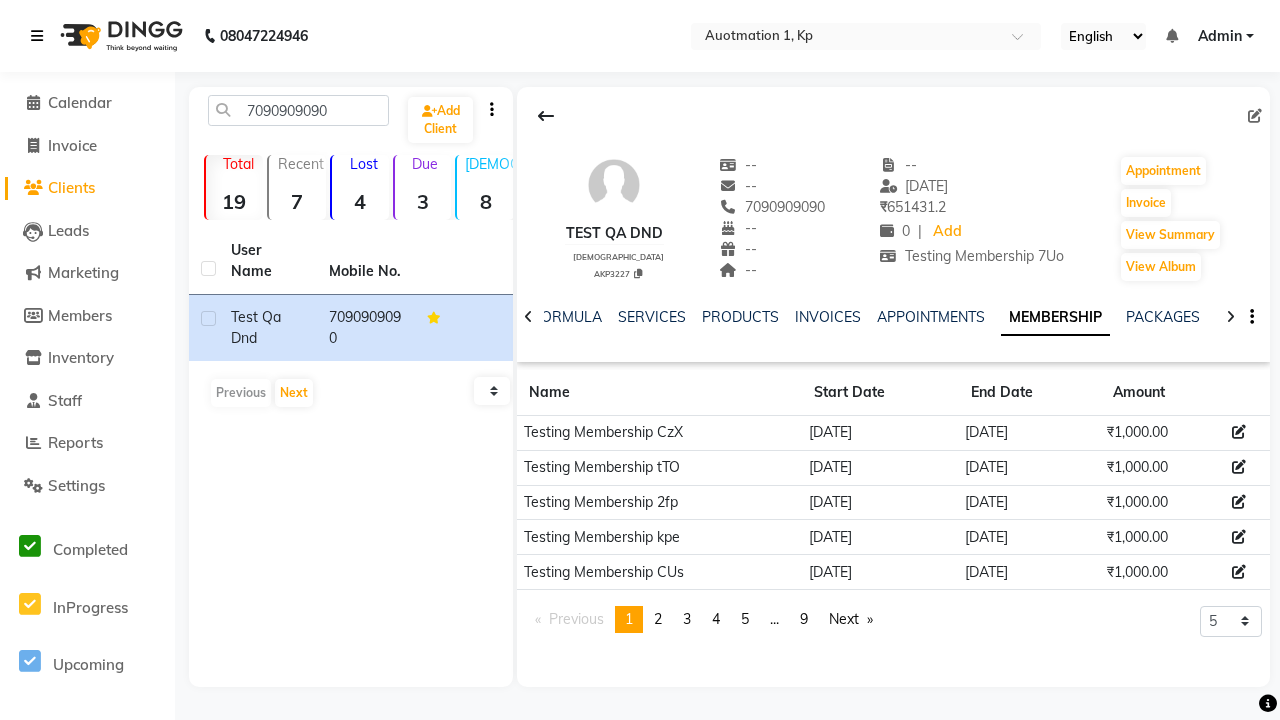 click at bounding box center (37, 36) 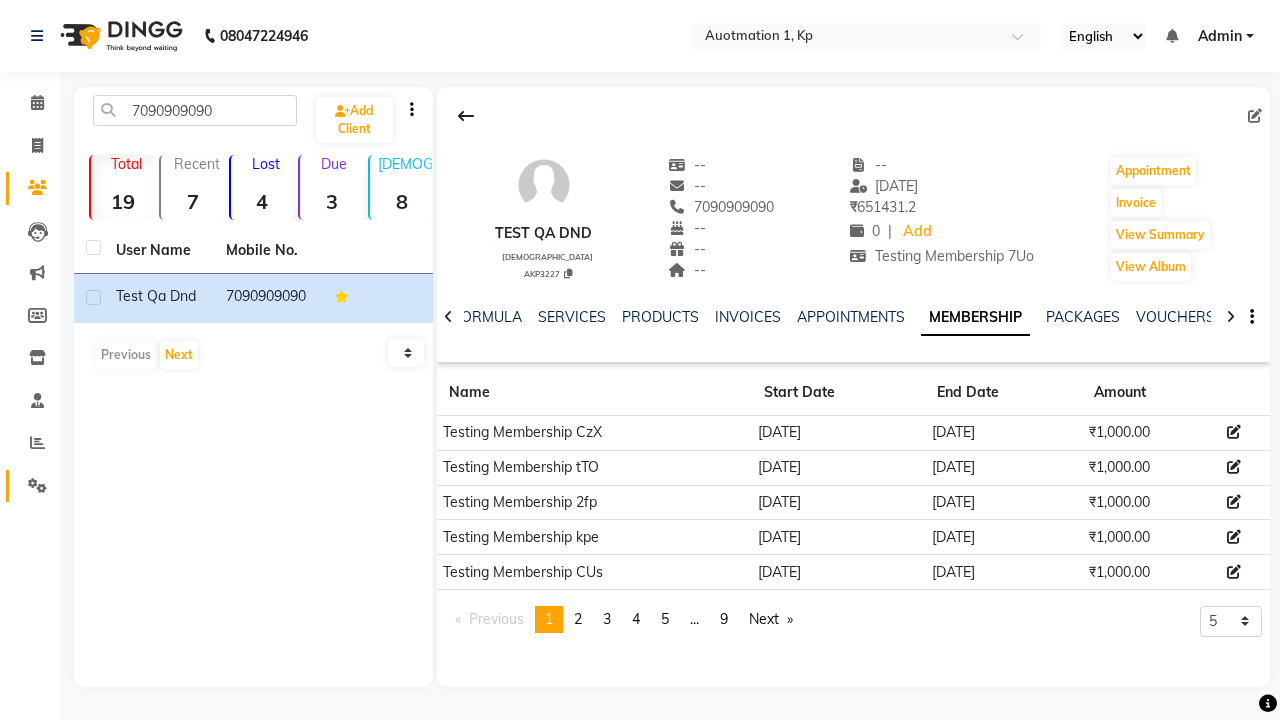click 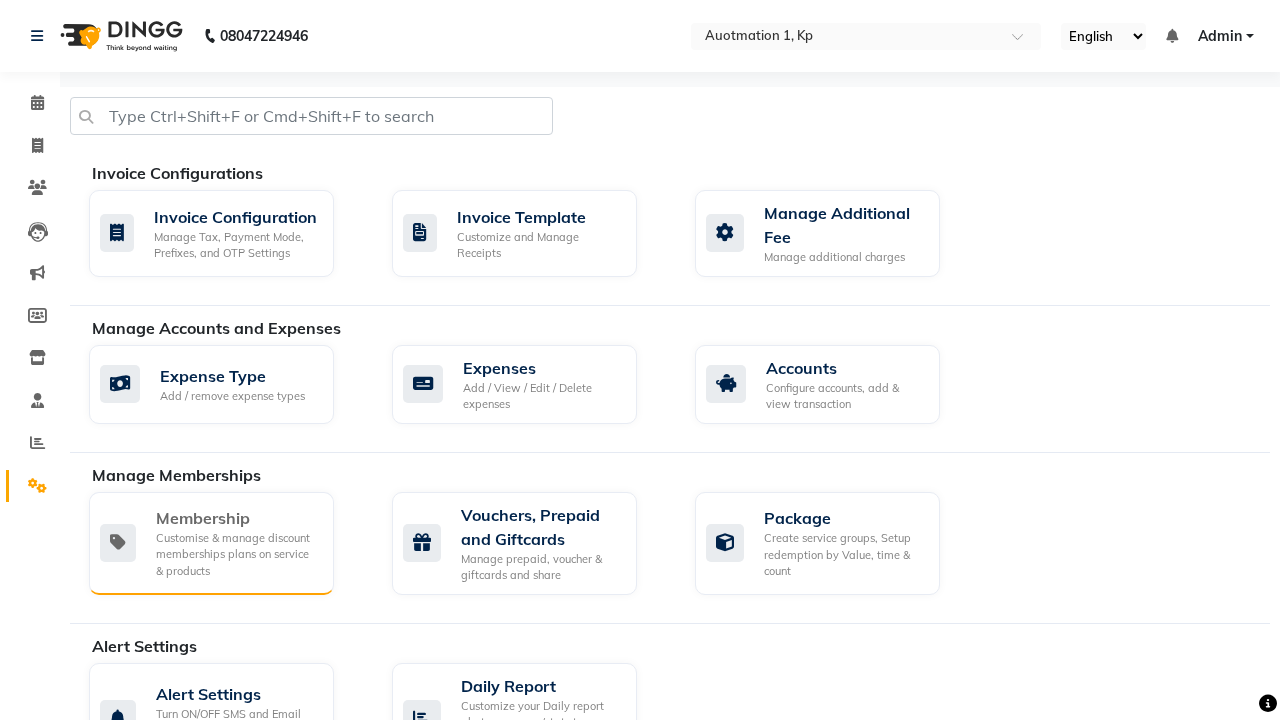 click on "Membership" 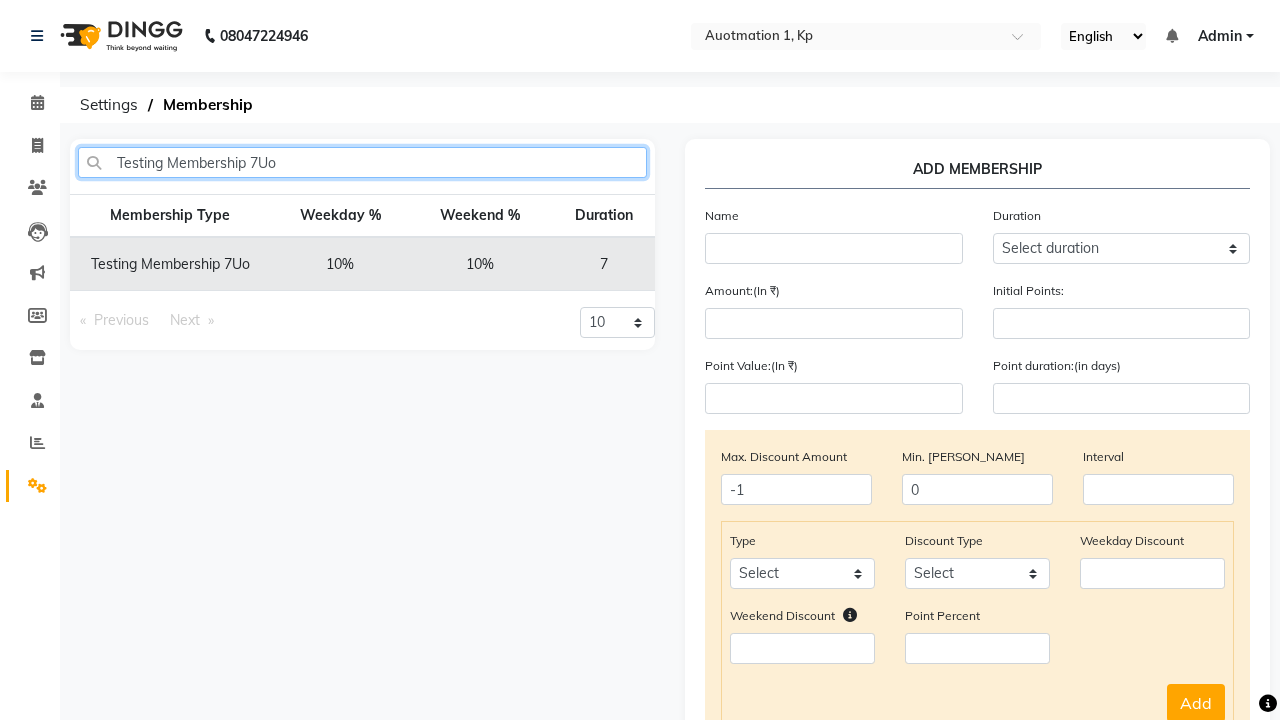type on "Testing Membership 7Uo" 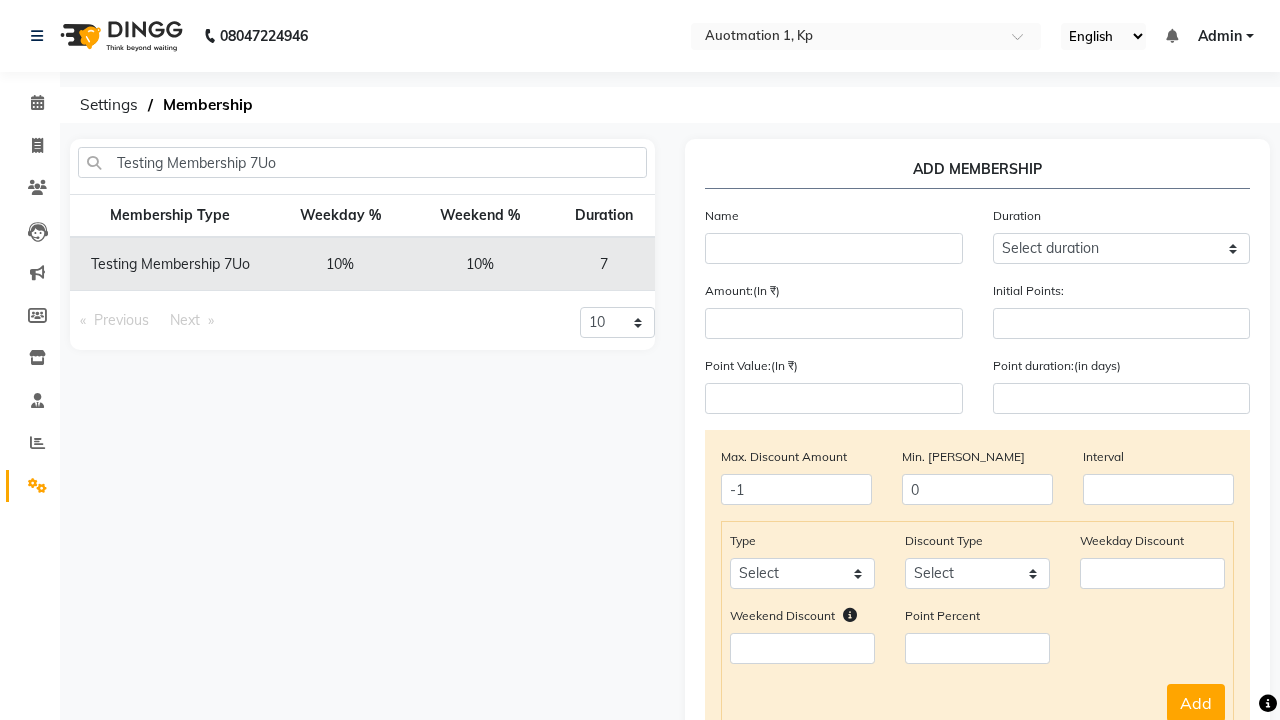 click 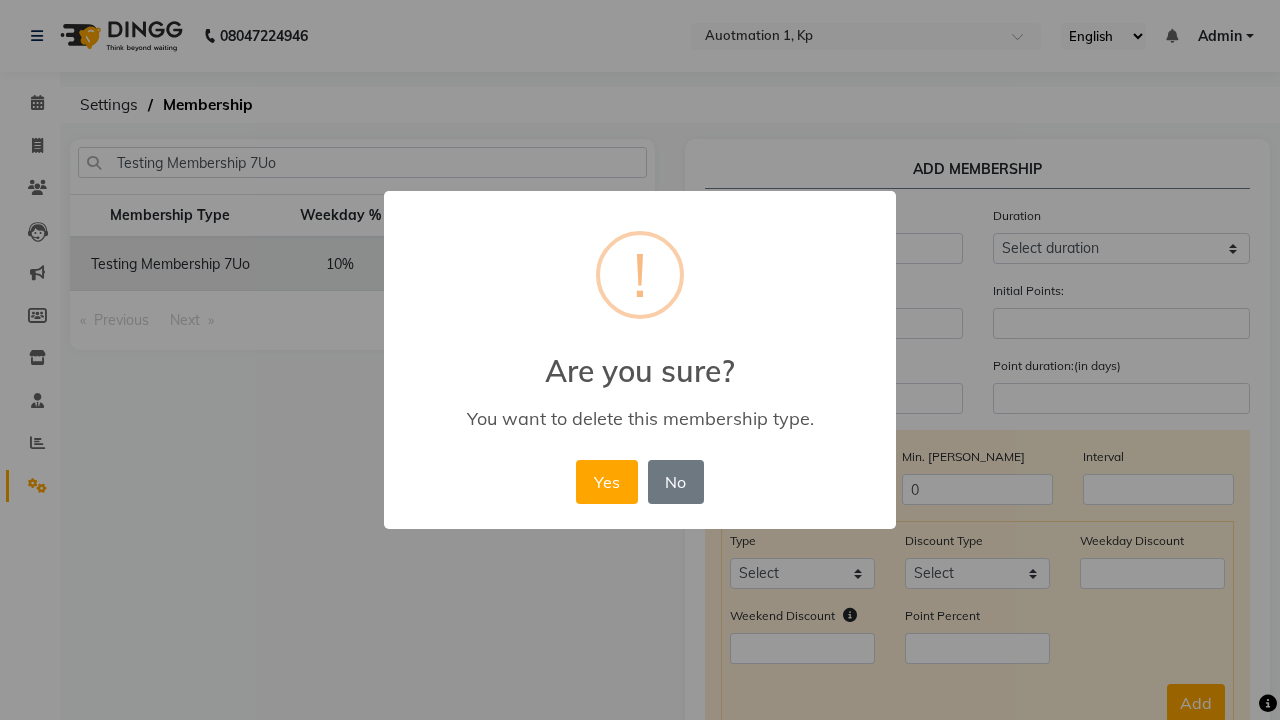scroll, scrollTop: 0, scrollLeft: 215, axis: horizontal 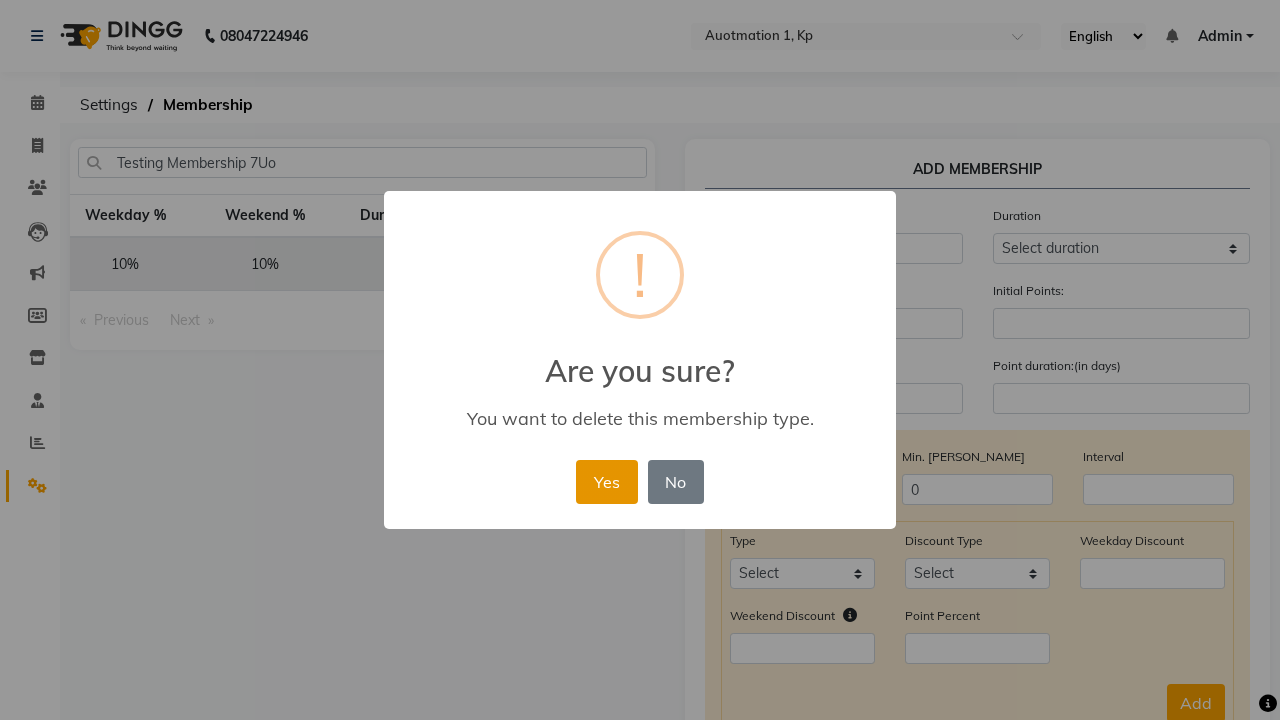 click on "Yes" at bounding box center (606, 482) 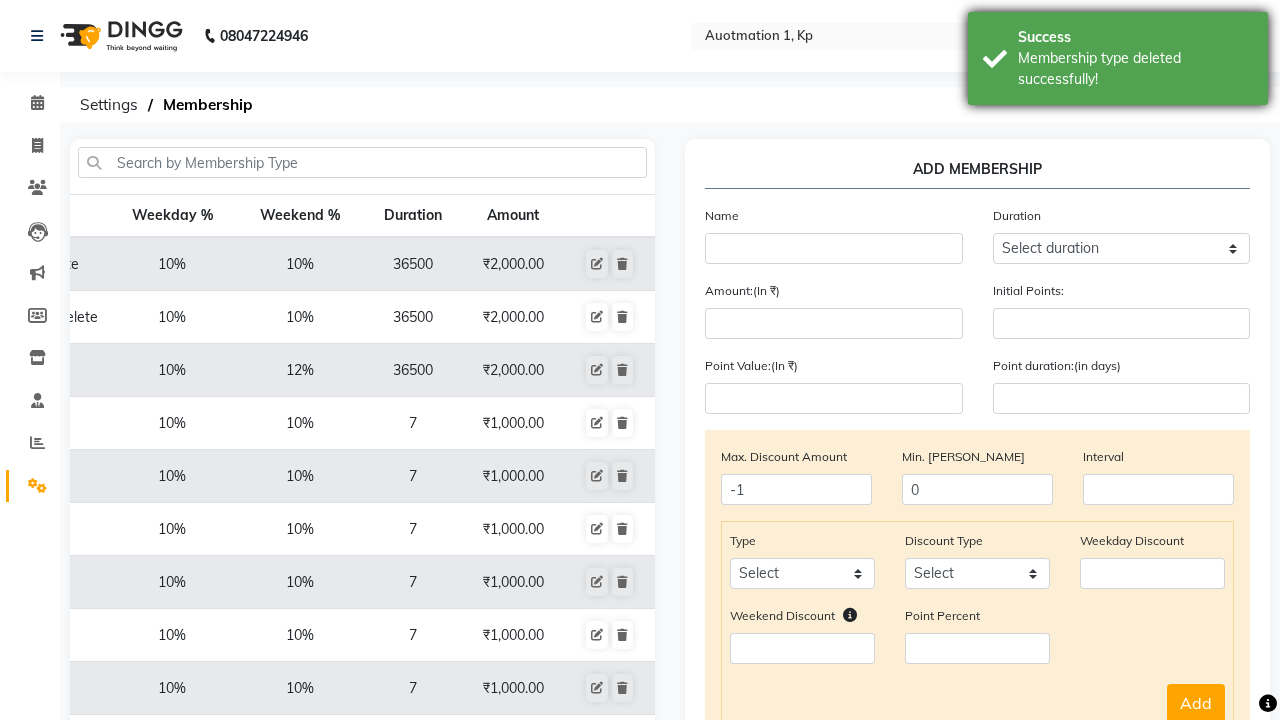 click on "Membership type deleted successfully!" at bounding box center [1135, 69] 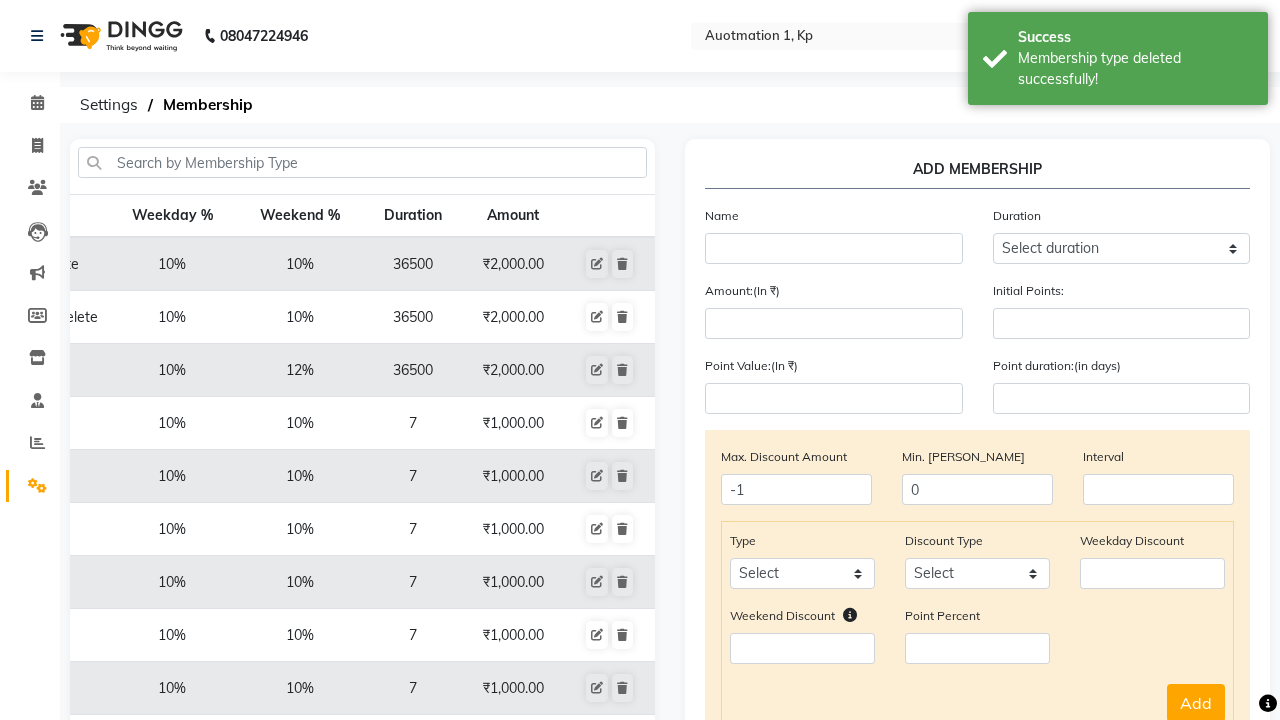 click on "Admin" at bounding box center (1220, 36) 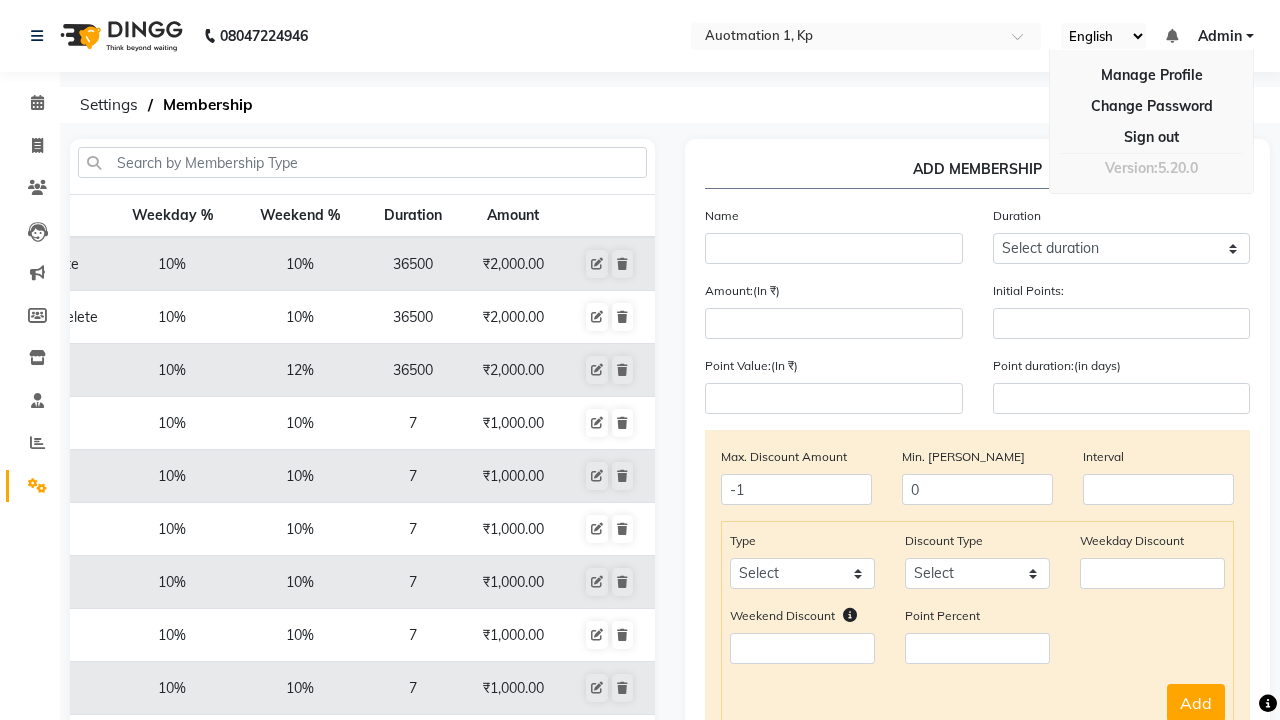 scroll, scrollTop: 0, scrollLeft: 5, axis: horizontal 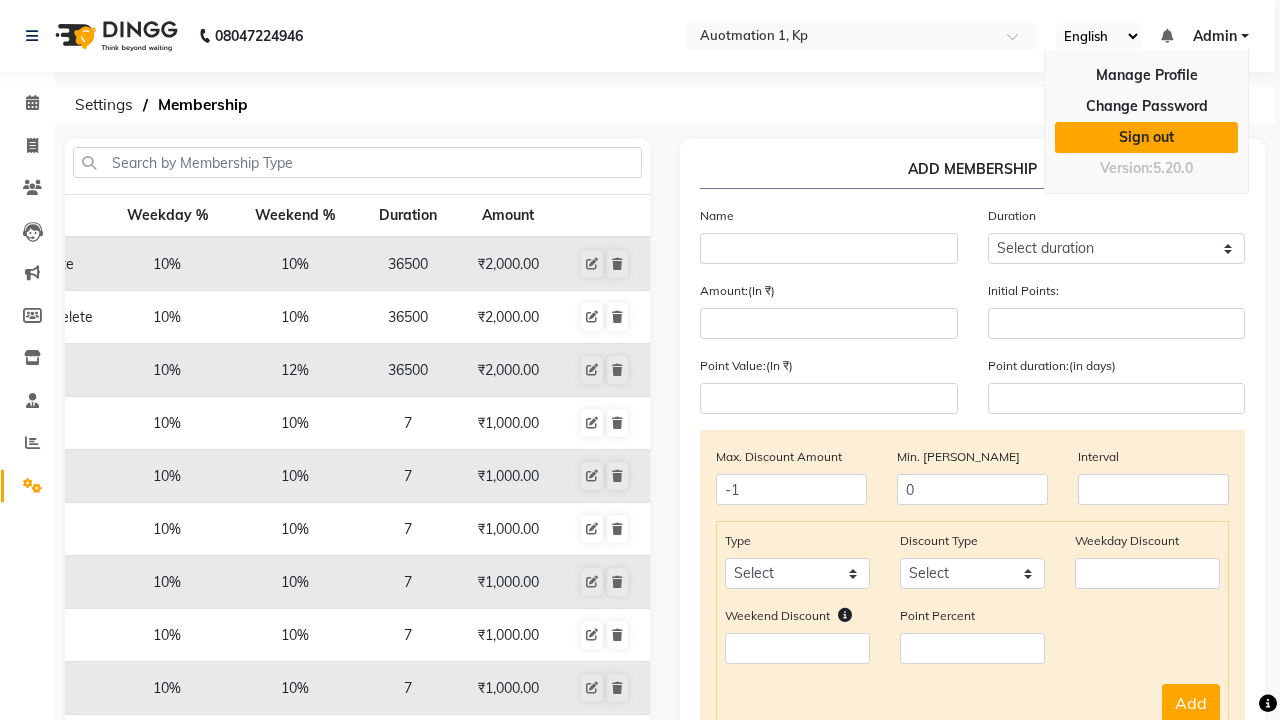 click on "Sign out" at bounding box center (1146, 137) 